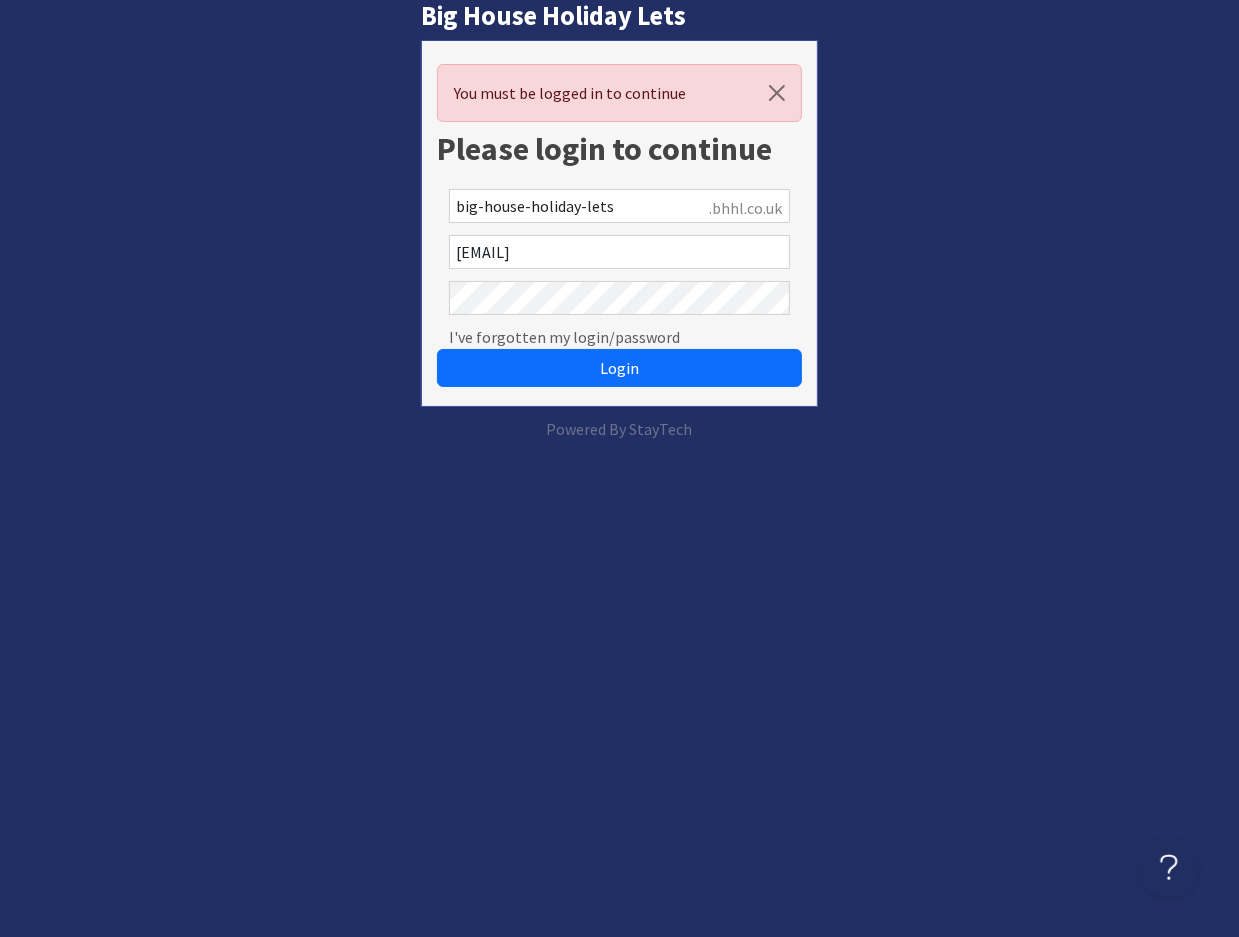scroll, scrollTop: 0, scrollLeft: 0, axis: both 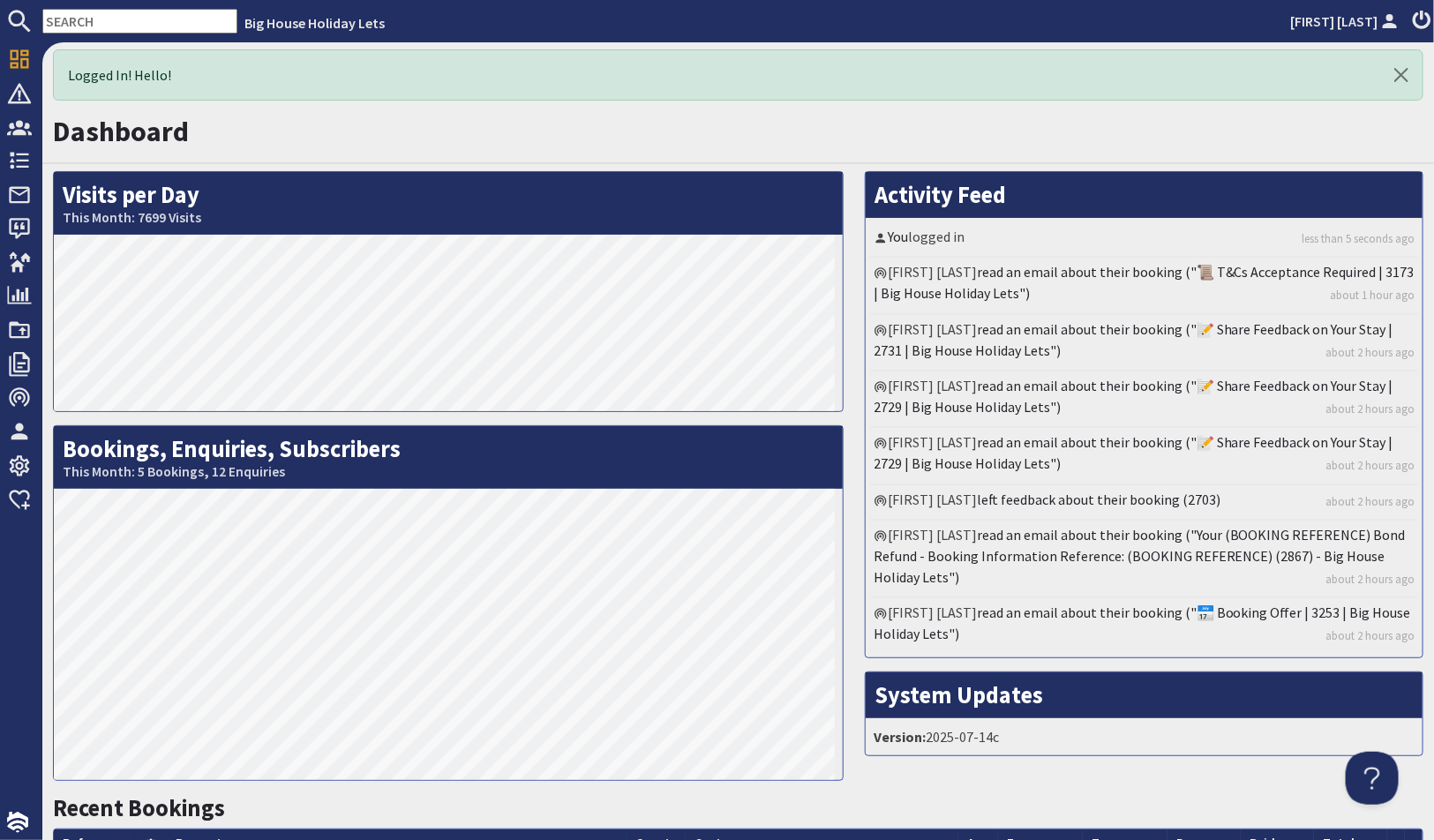 click at bounding box center (139, 21) 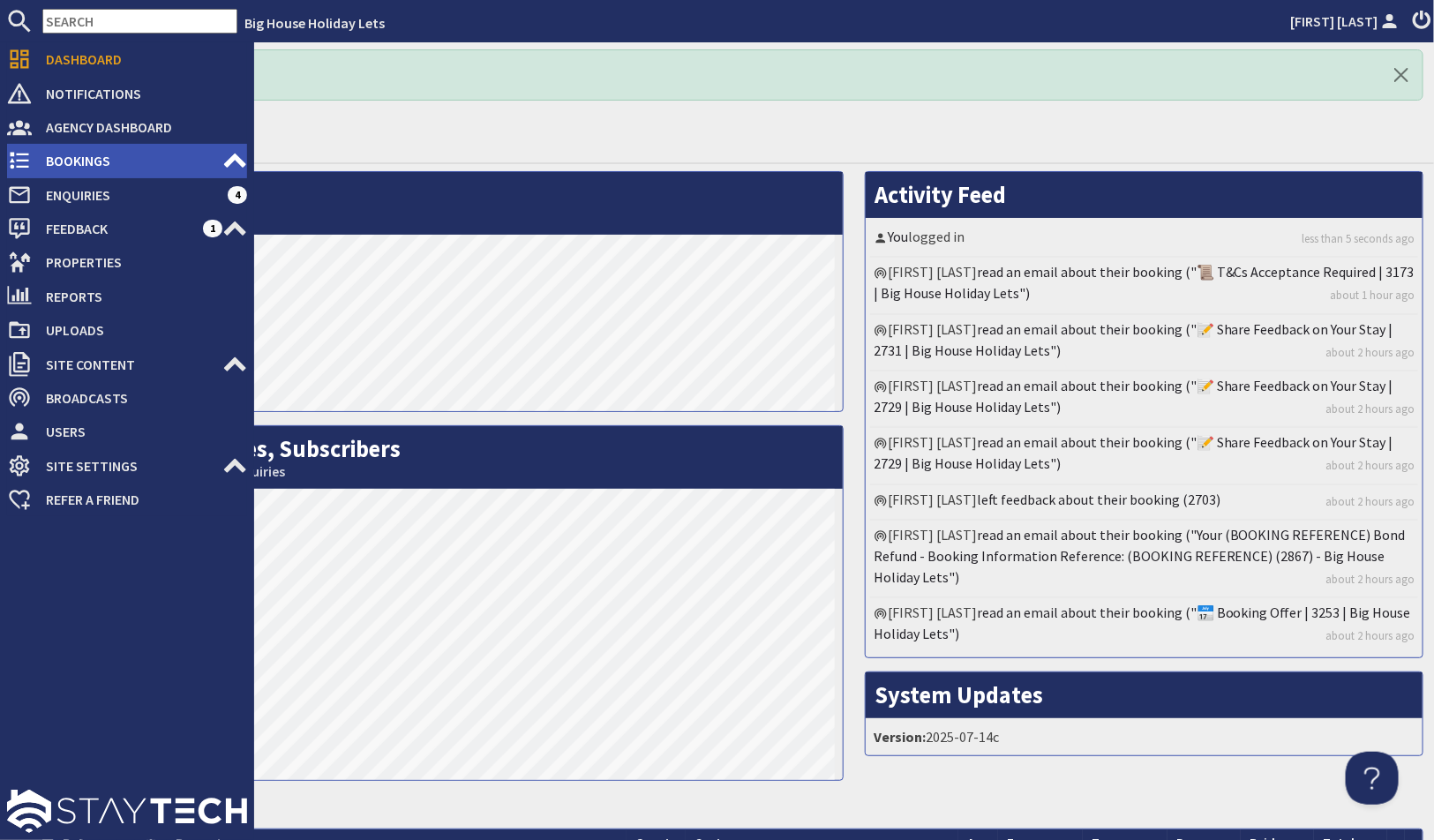 click on "Bookings" at bounding box center [127, 161] 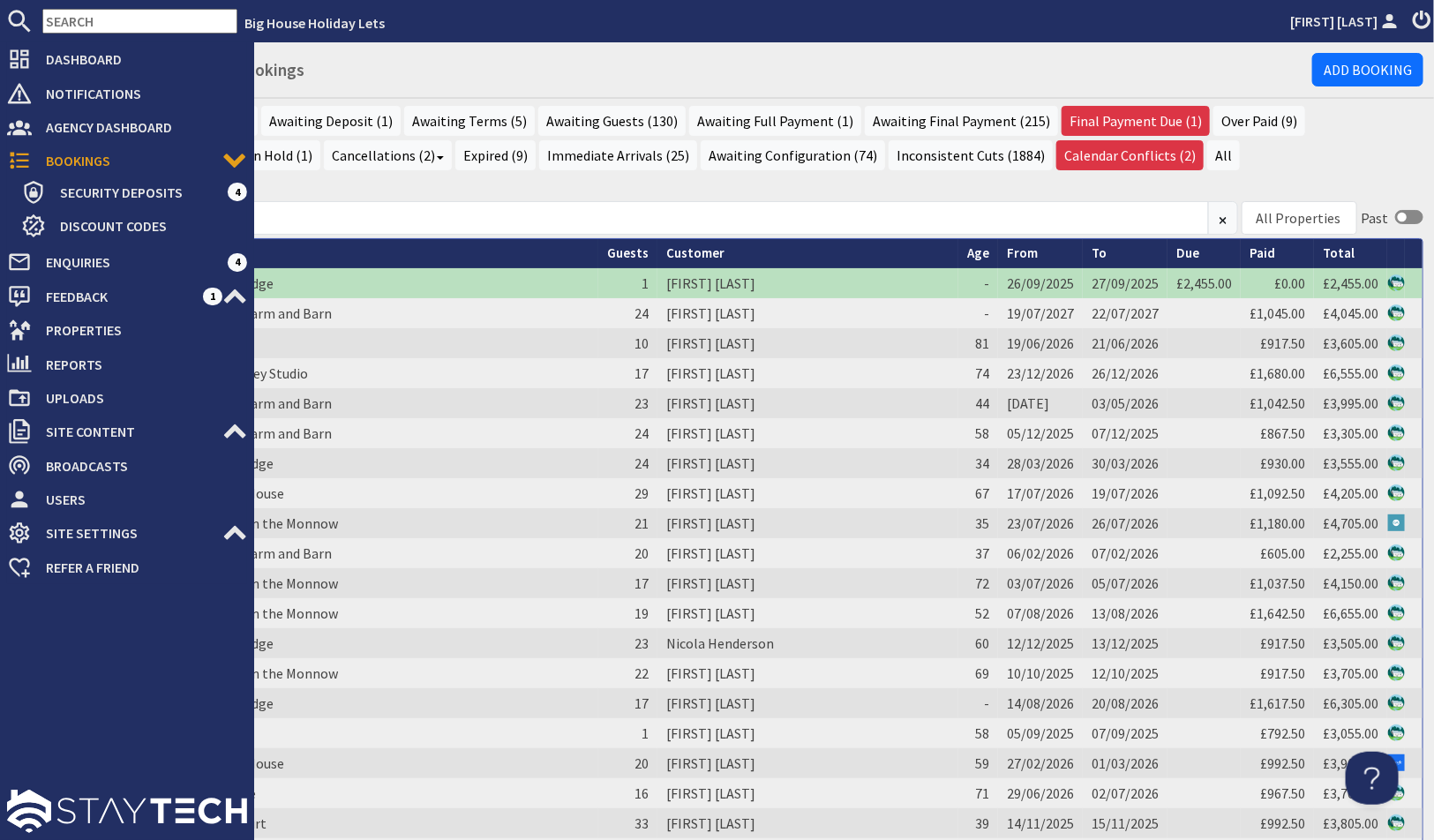 scroll, scrollTop: 0, scrollLeft: 0, axis: both 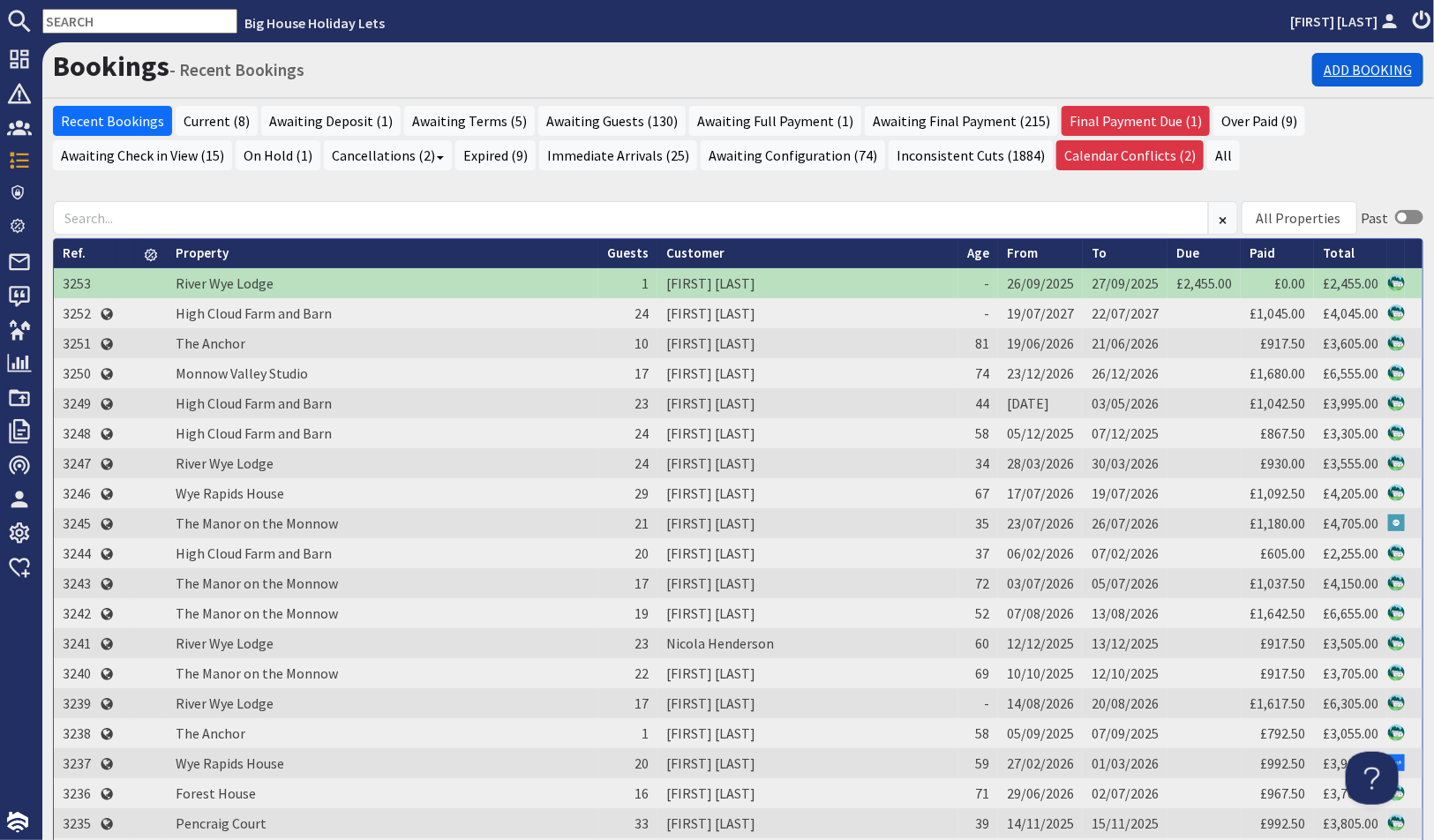 click on "Add Booking" at bounding box center [1368, 70] 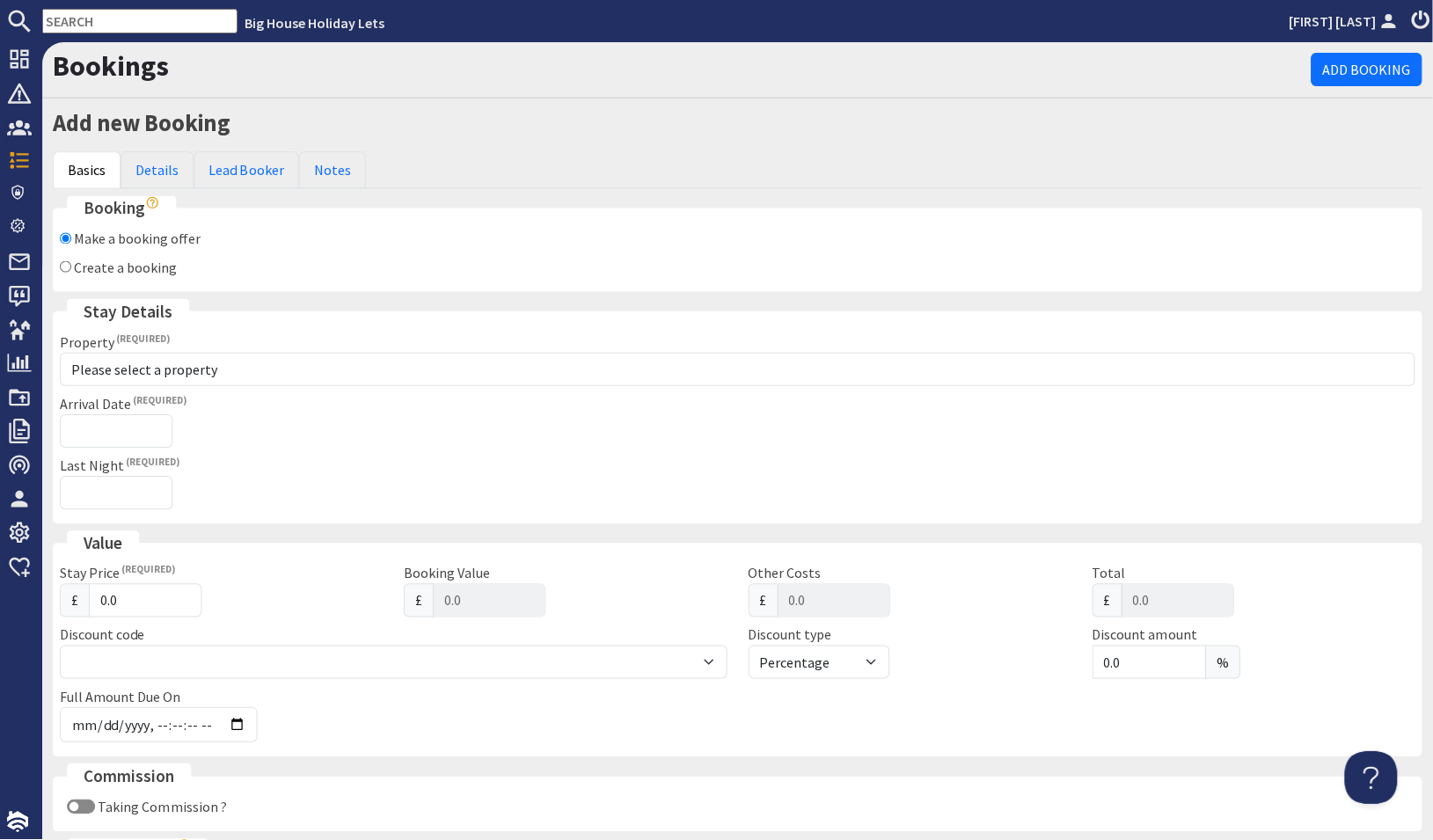 scroll, scrollTop: 0, scrollLeft: 0, axis: both 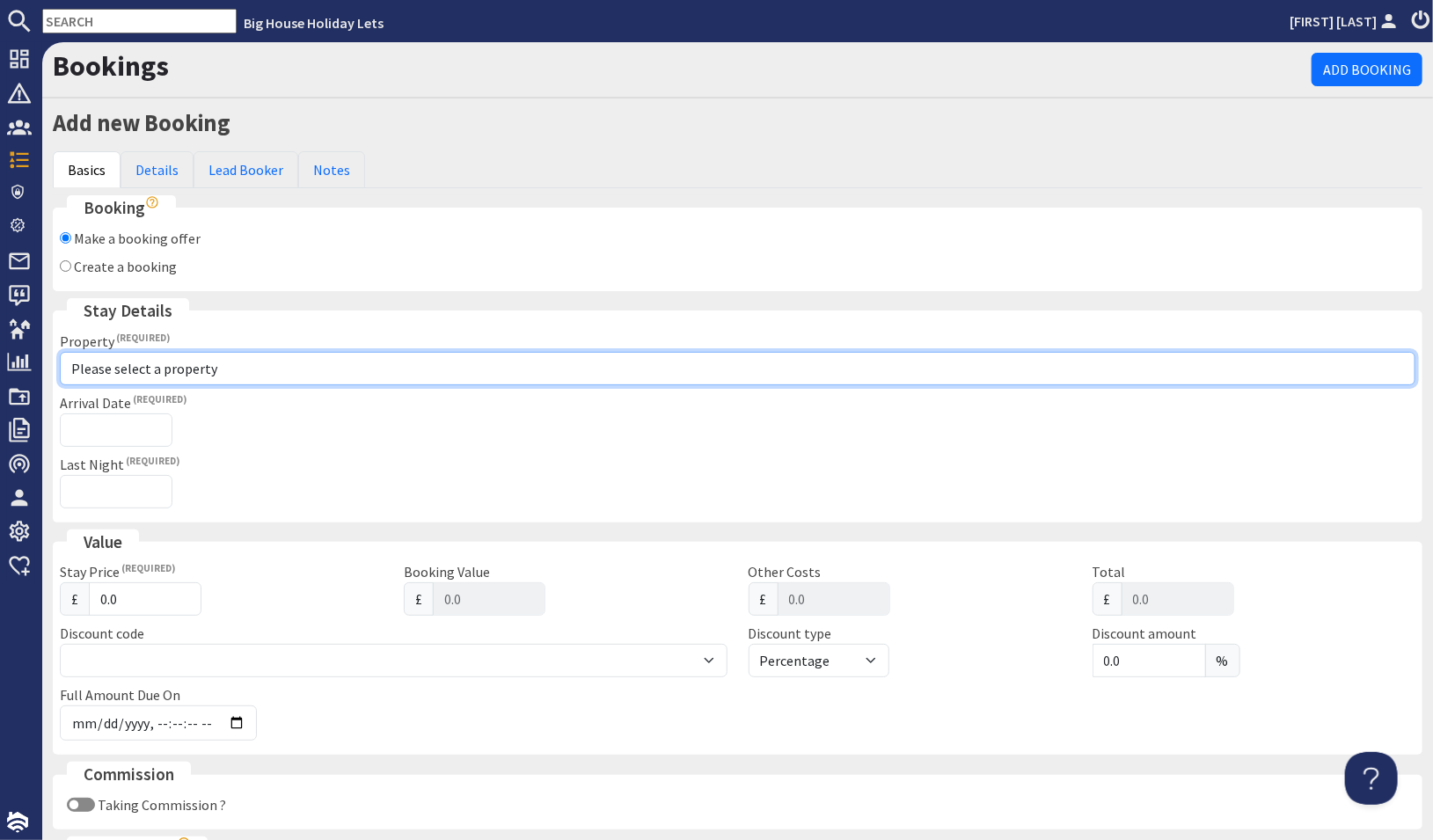 click on "Please select a property
Beachley Manor
Bowley Hall
Bromsash House
Carefree Cottage
Fairlea Grange
Forest House
High Cloud Farm and Barn
Holly Tree House
Lydbrook Lodge
Monnow Valley Studio
Pencraig Court
Riversdale Cottage
River Wye Lodge
Stantway Court
Symonds Yat Lodge
The Anchor
The Manor on the Monnow
Wye Rapids House" at bounding box center [737, 369] 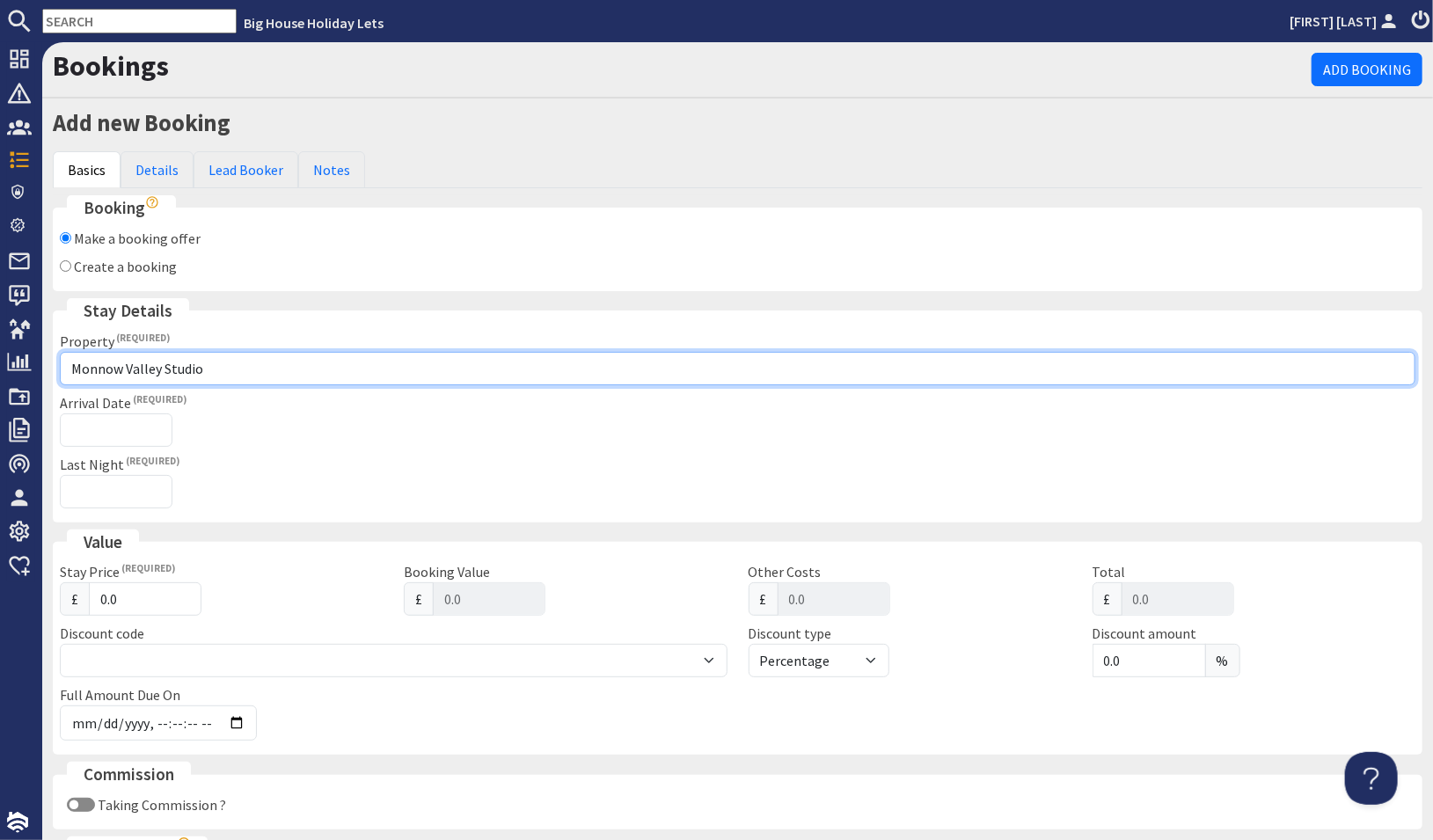 click on "Please select a property
Beachley Manor
Bowley Hall
Bromsash House
Carefree Cottage
Fairlea Grange
Forest House
High Cloud Farm and Barn
Holly Tree House
Lydbrook Lodge
Monnow Valley Studio
Pencraig Court
Riversdale Cottage
River Wye Lodge
Stantway Court
Symonds Yat Lodge
The Anchor
The Manor on the Monnow
Wye Rapids House" at bounding box center [737, 369] 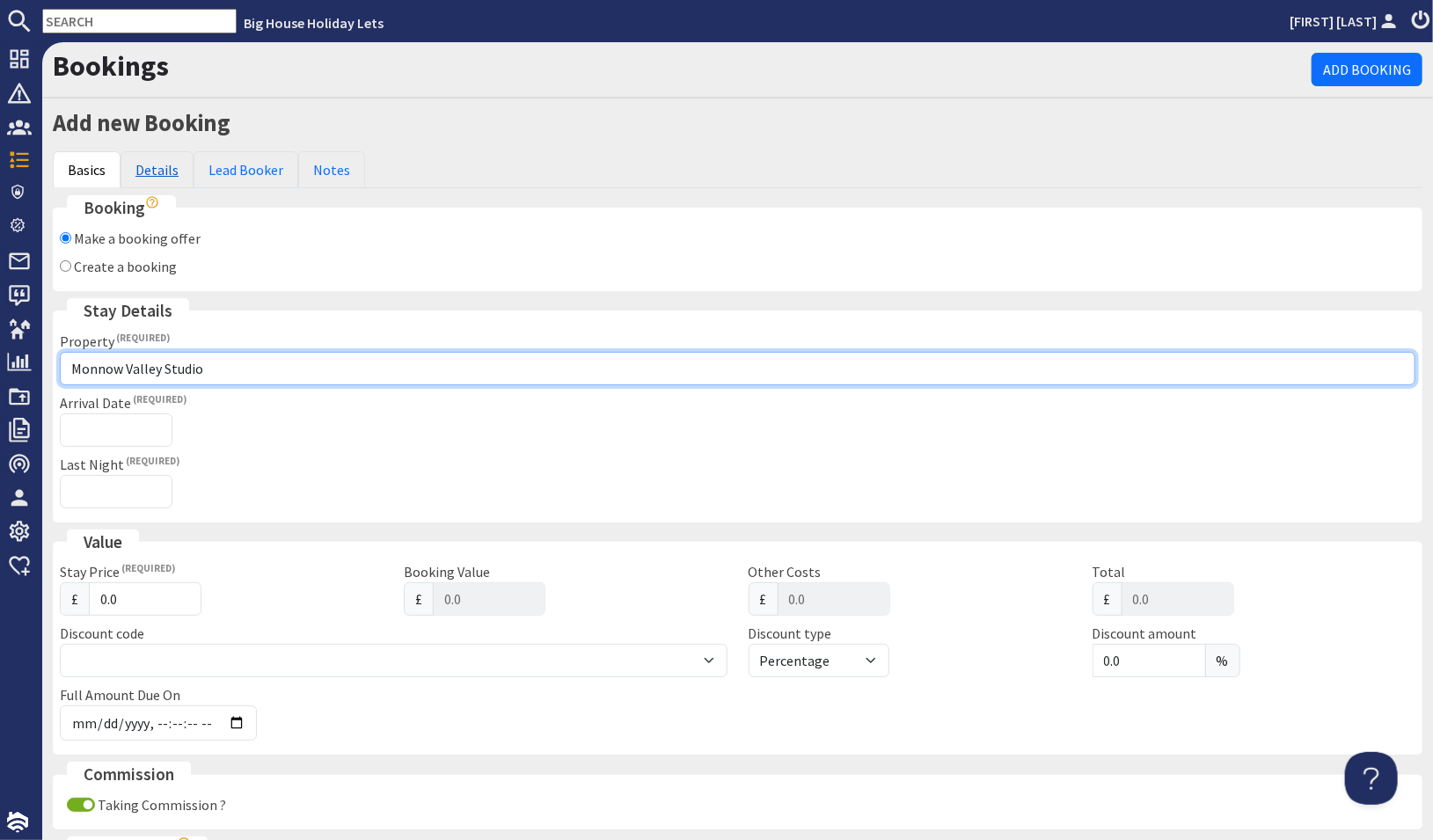 checkbox on "true" 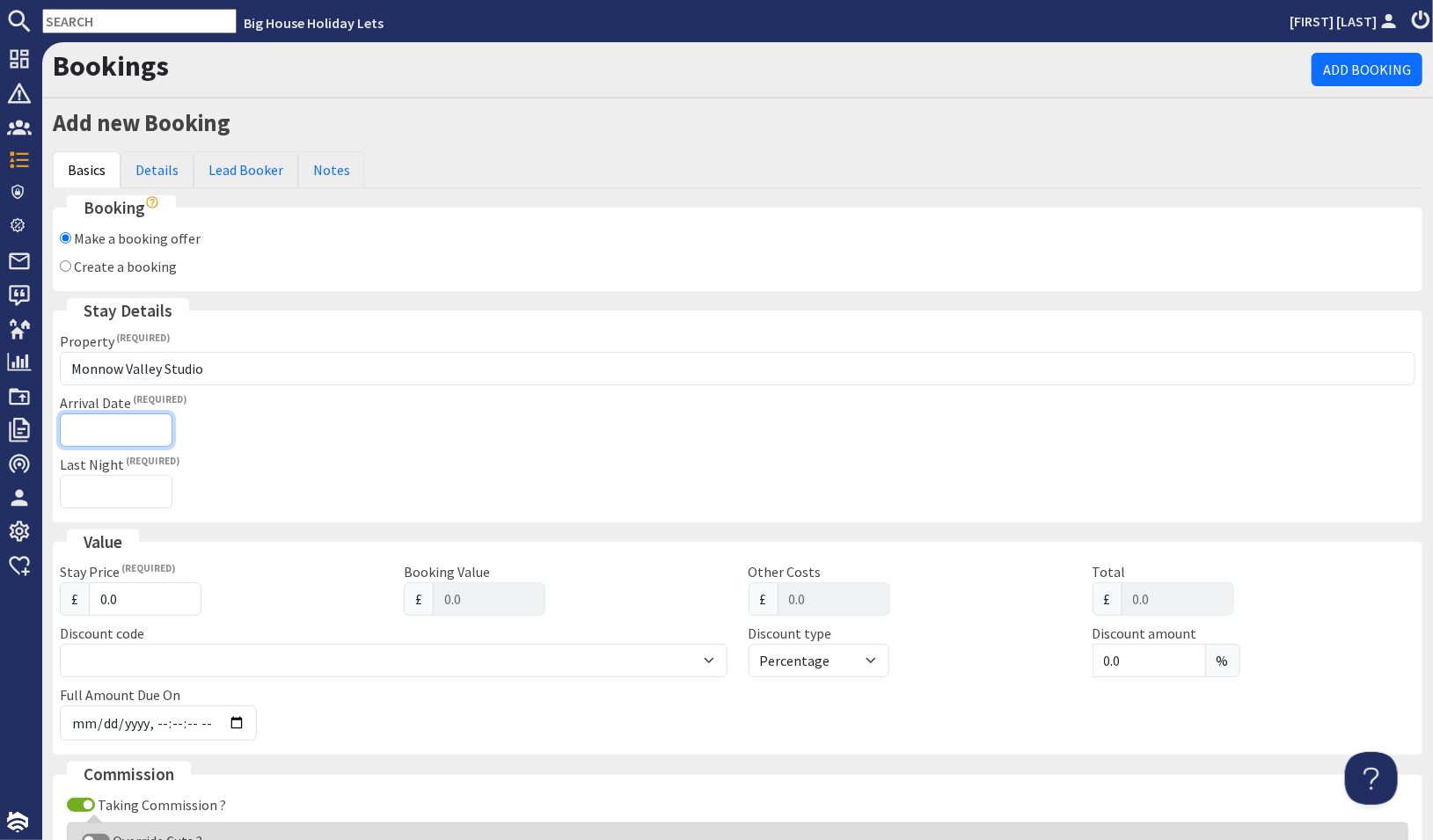 click on "Arrival Date" at bounding box center (116, 430) 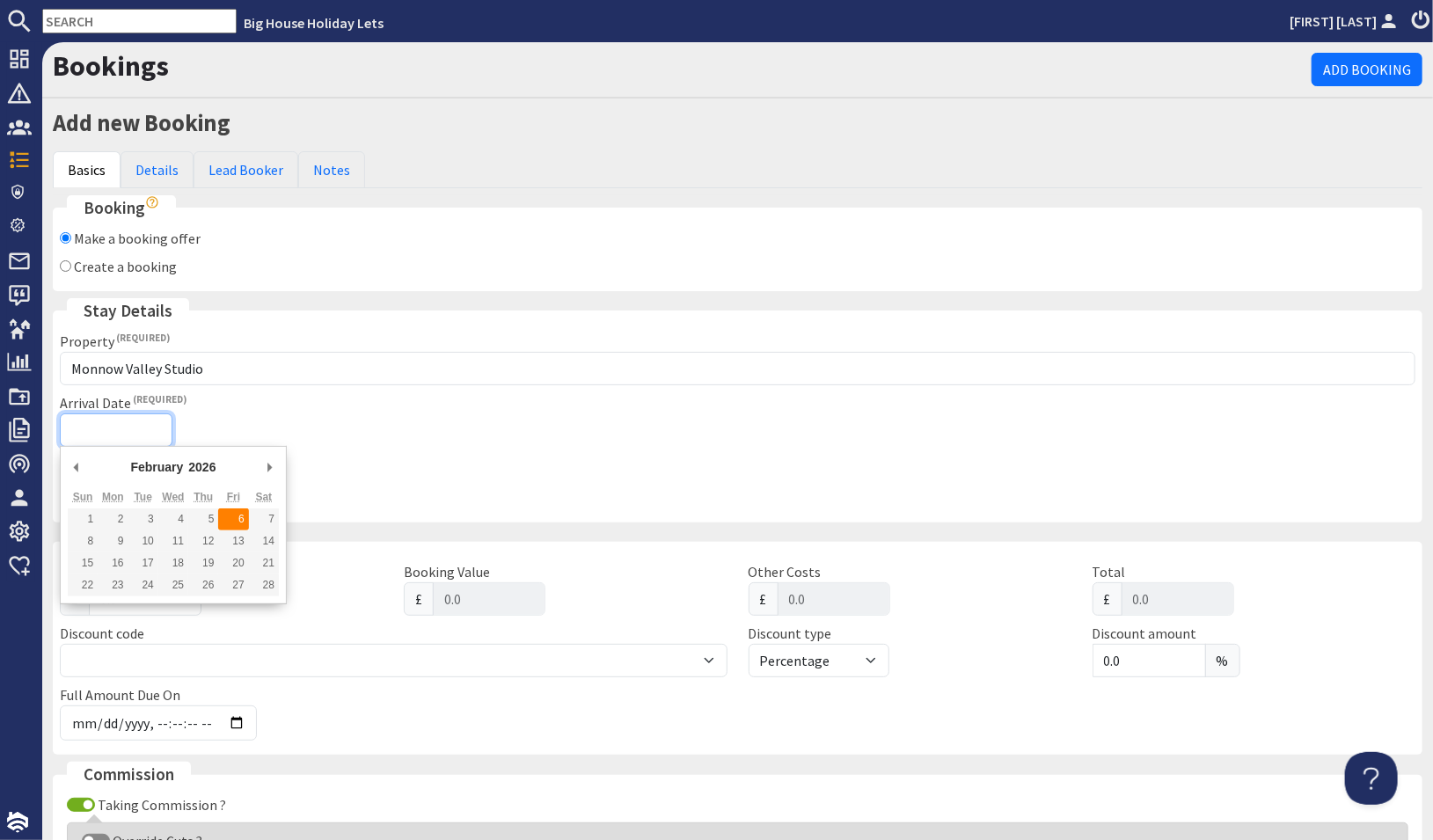 type on "06/02/2026" 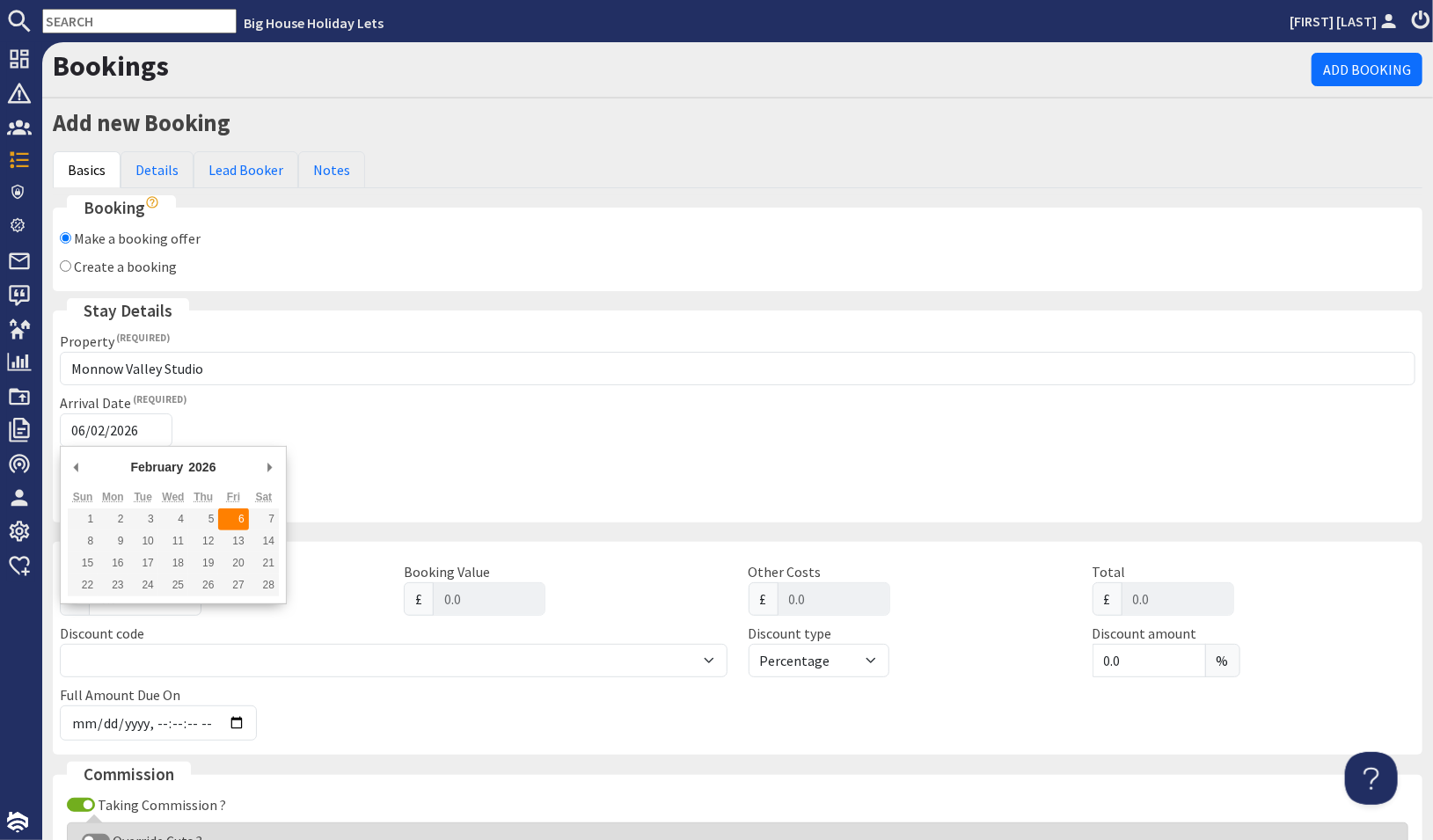 type on "2025-12-12T23:59:59" 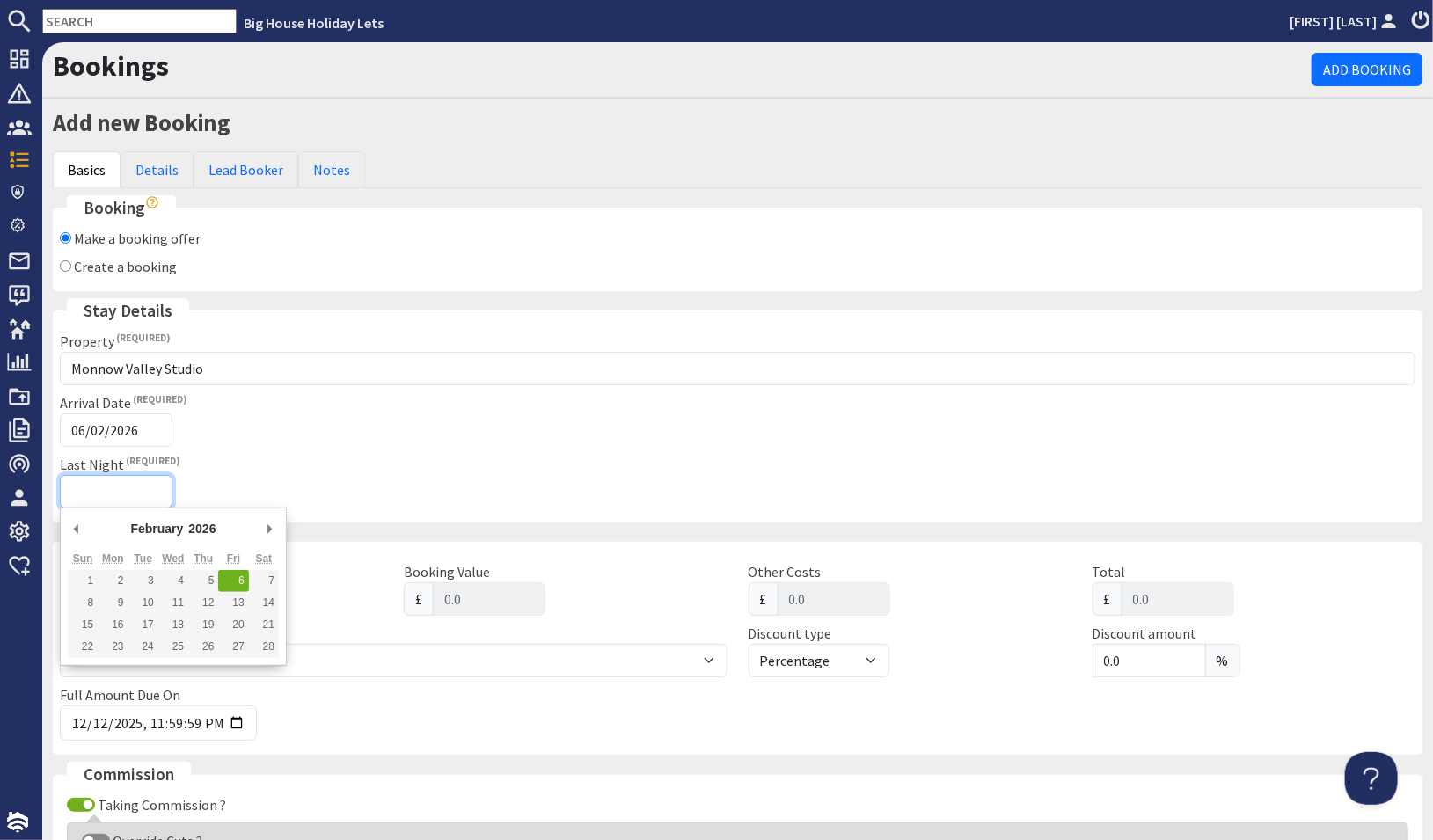 click on "Last Night" at bounding box center (116, 492) 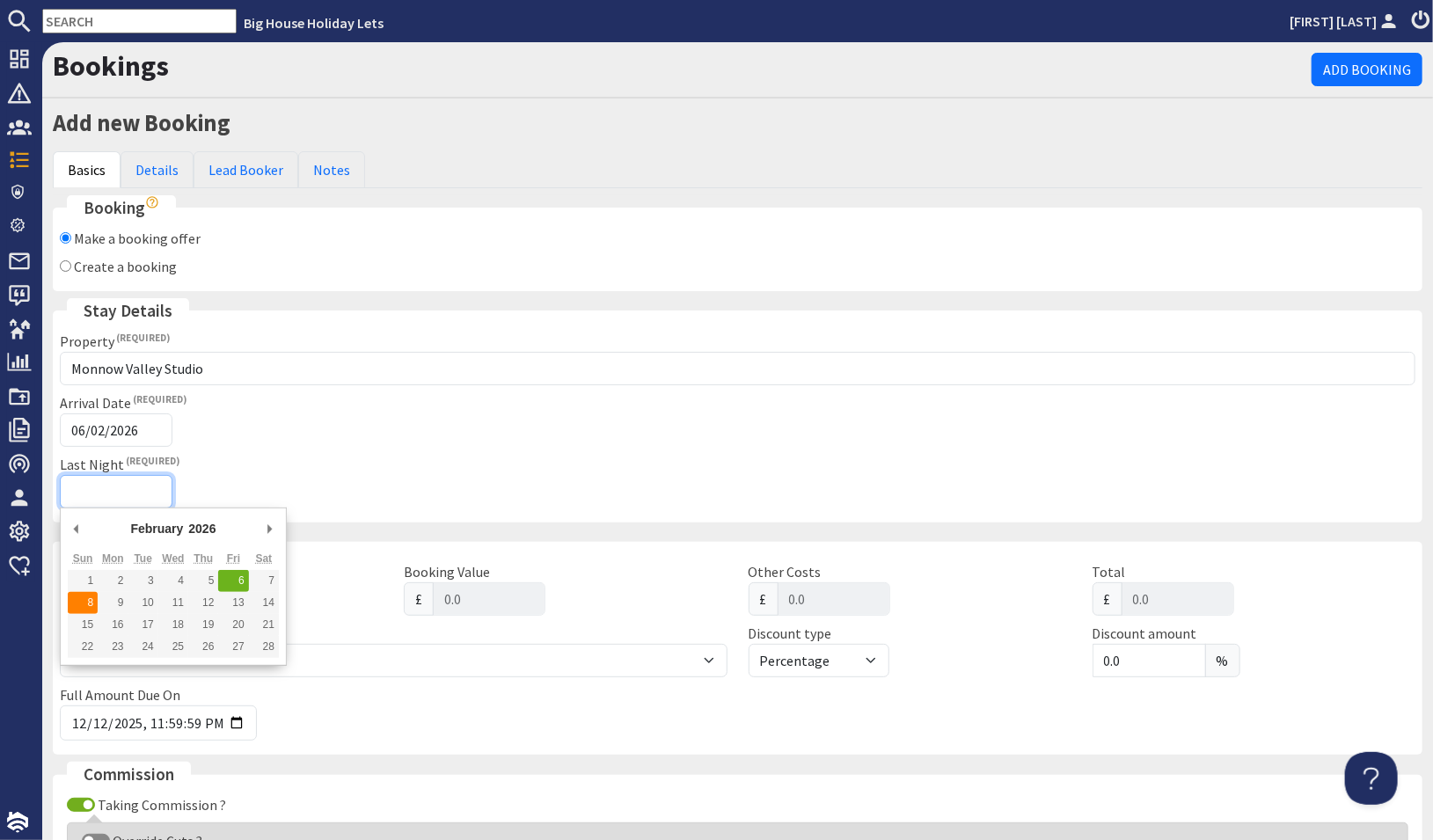 type on "08/02/2026" 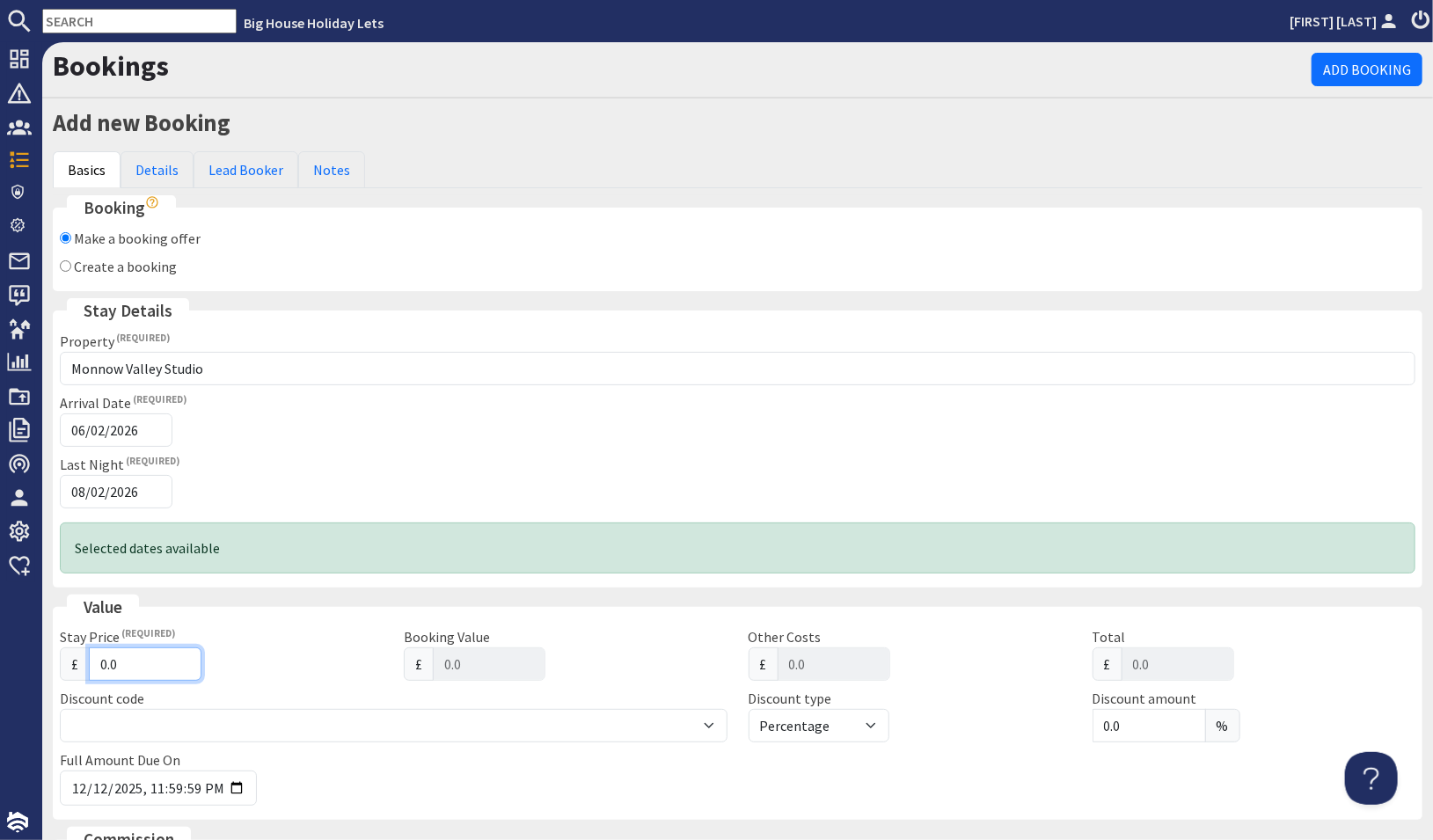 drag, startPoint x: 128, startPoint y: 667, endPoint x: 63, endPoint y: 667, distance: 65 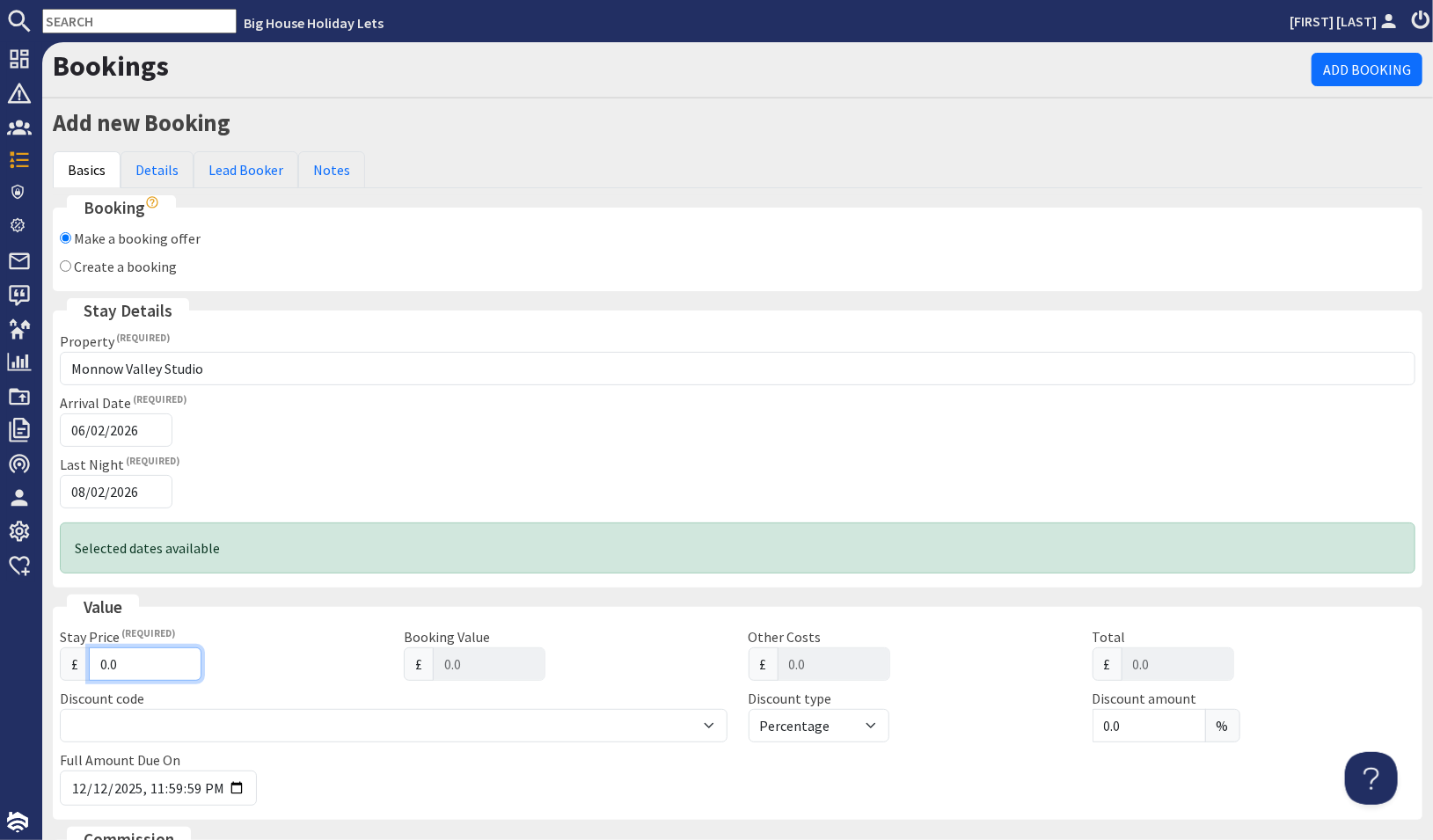 click on "£ 0.0" at bounding box center [221, 664] 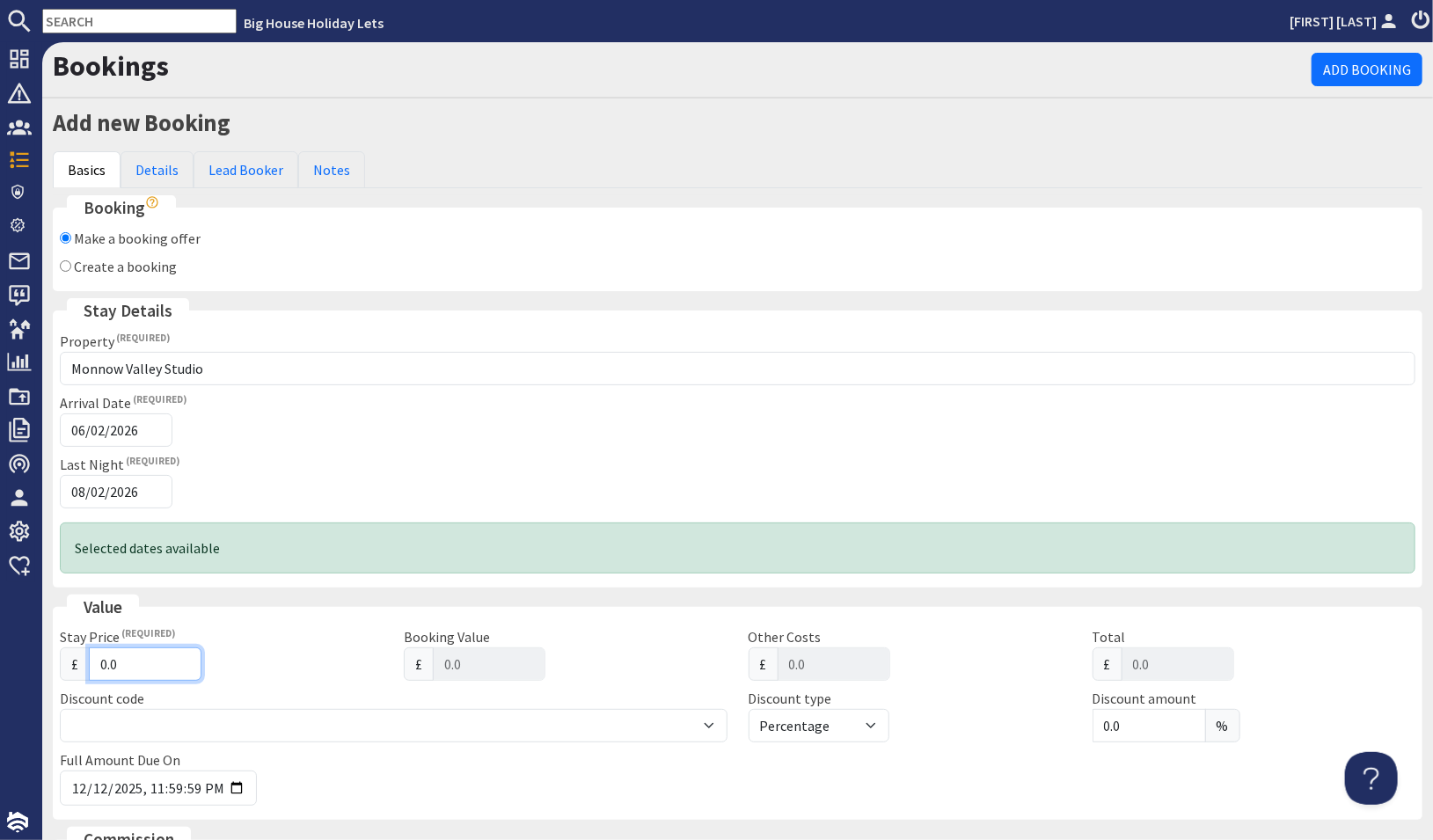 type on "3" 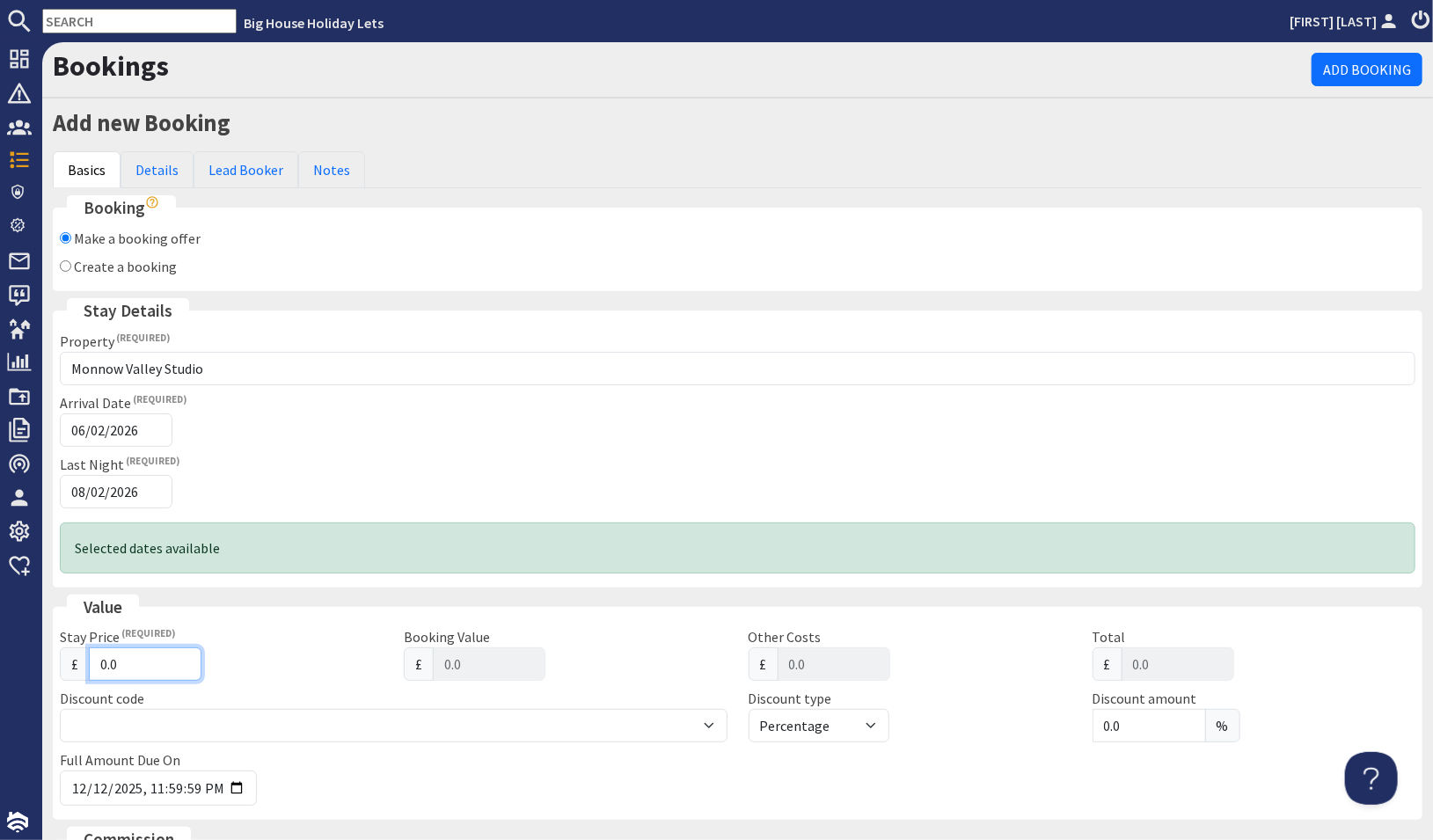 type on "3" 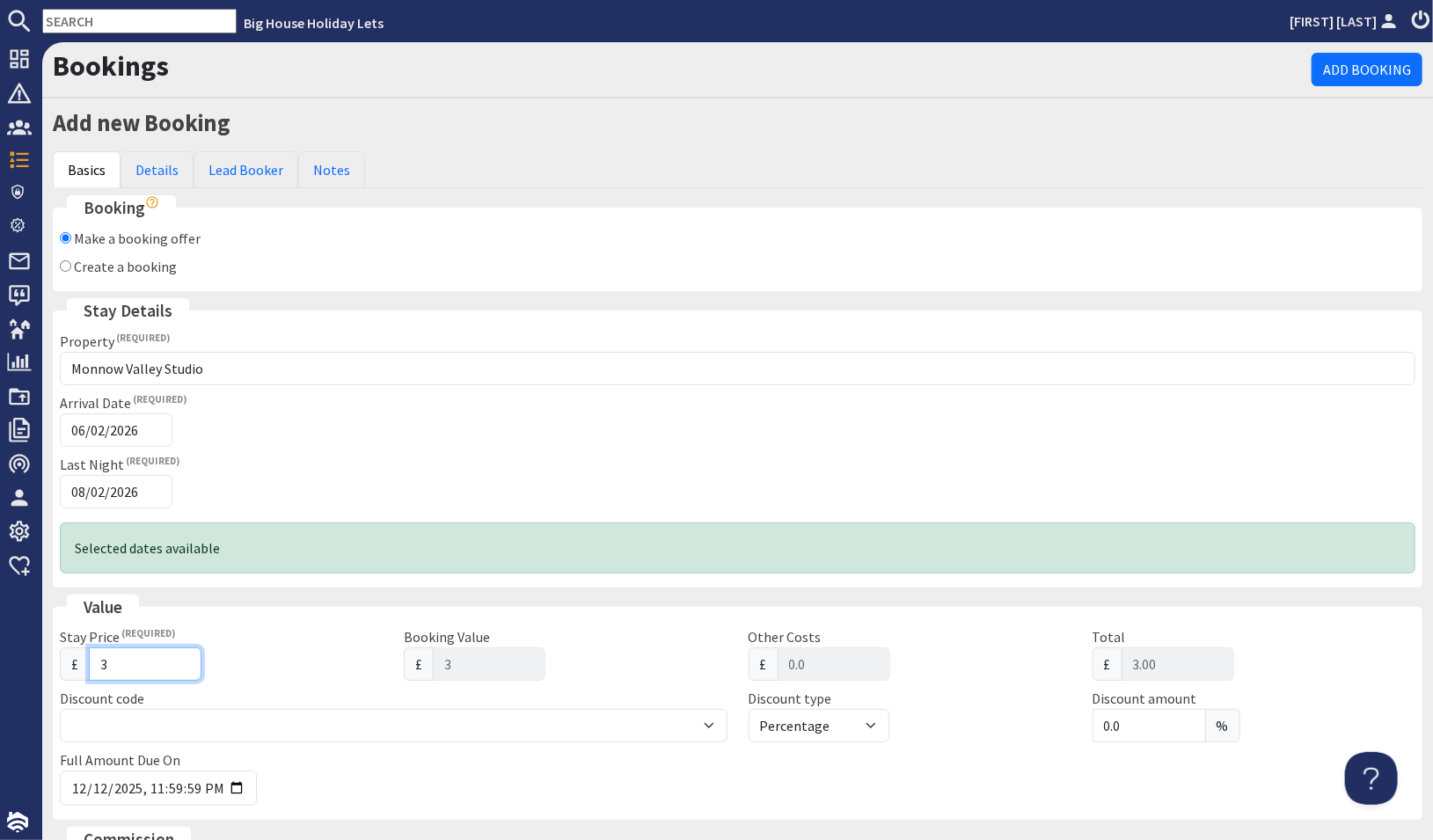 type on "37" 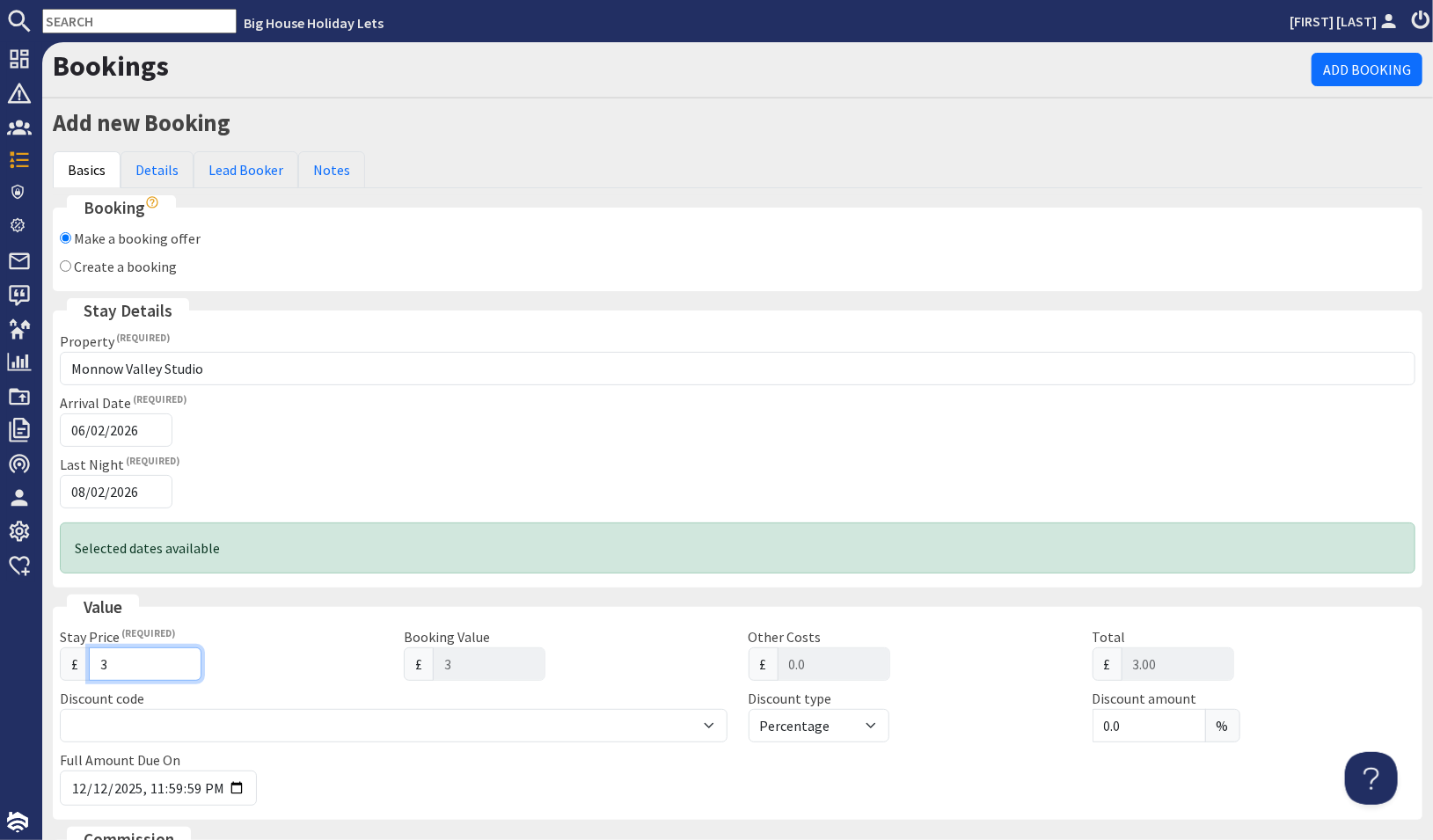 type on "37" 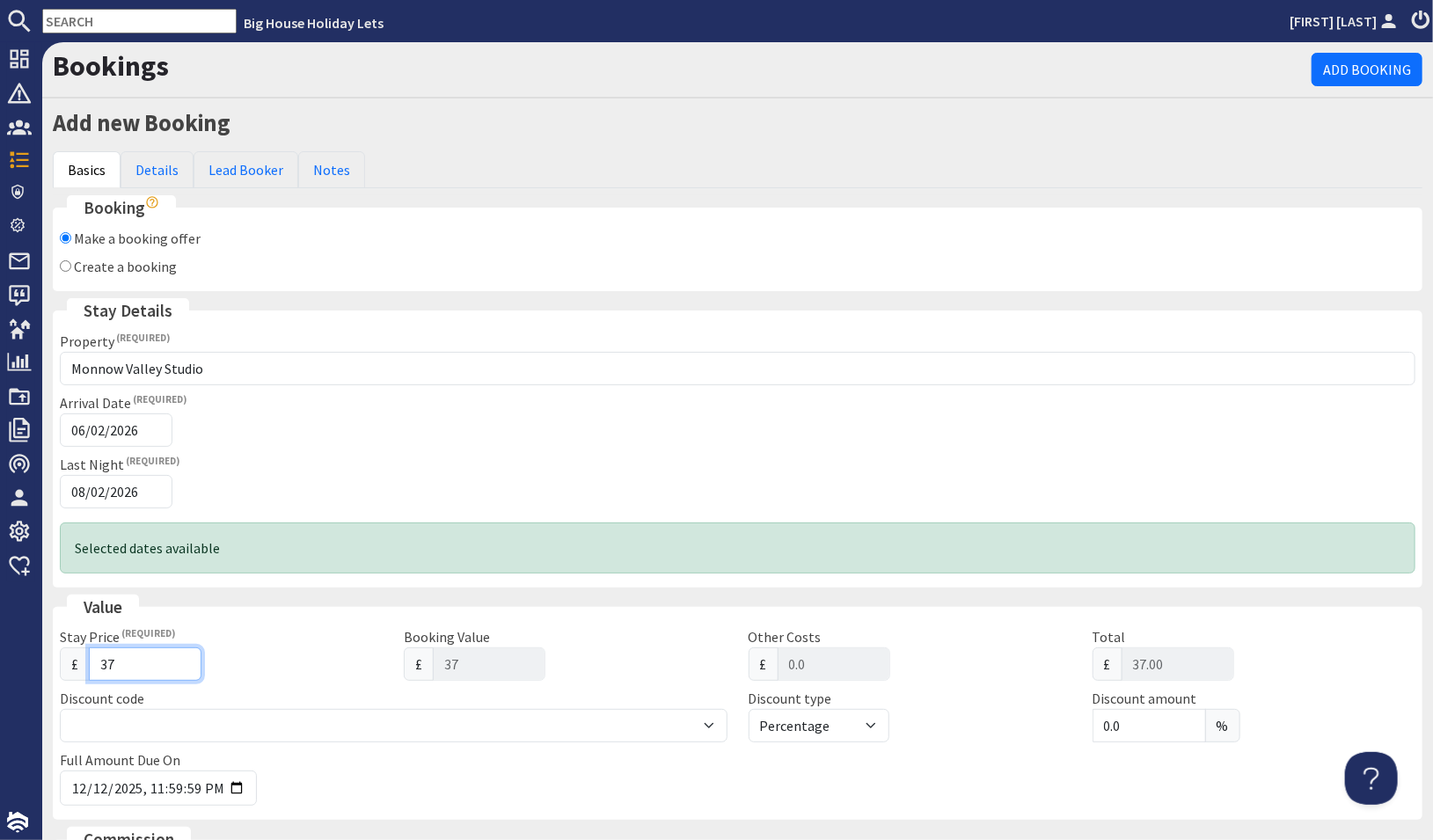 type on "370" 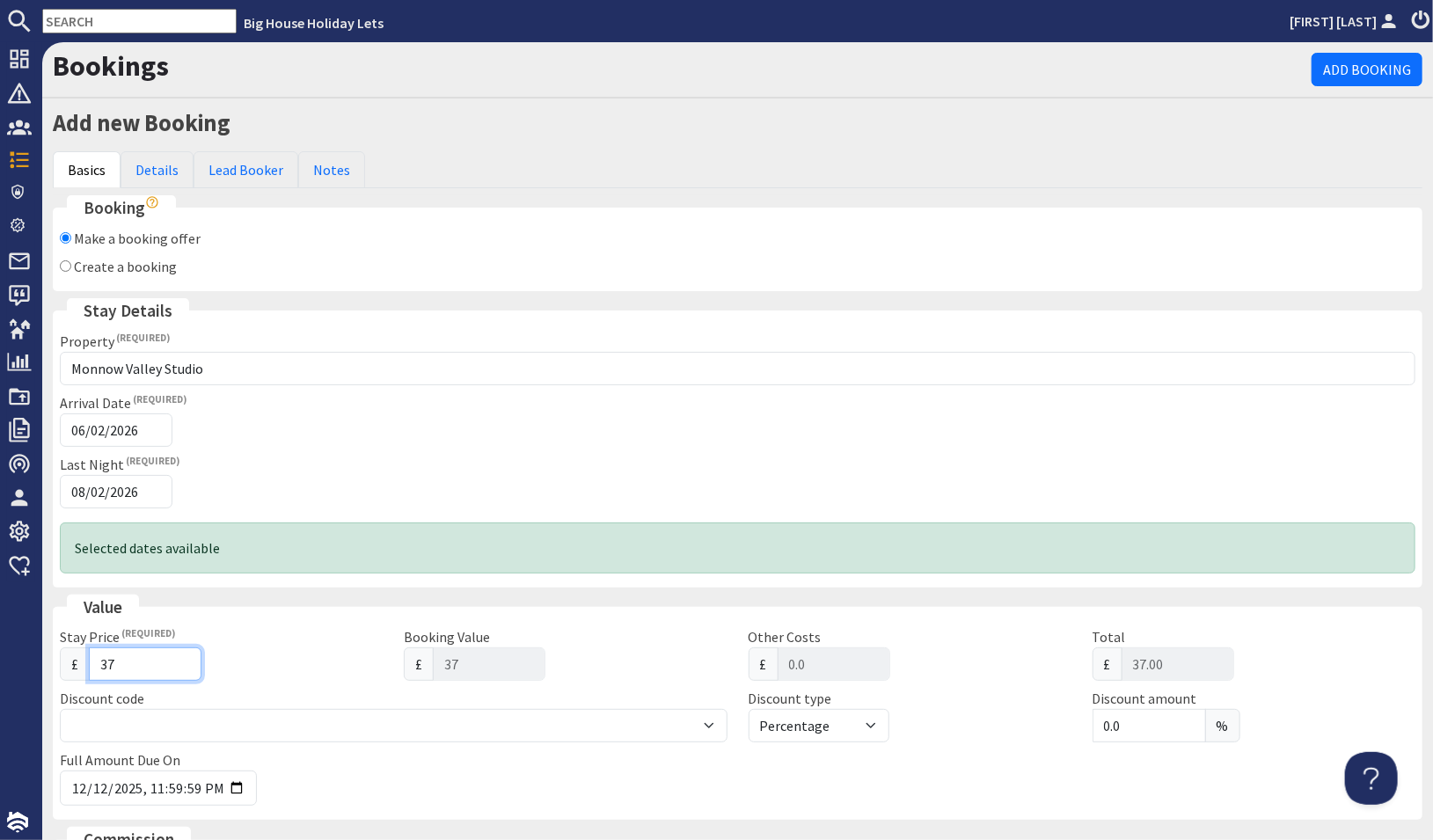 type on "370" 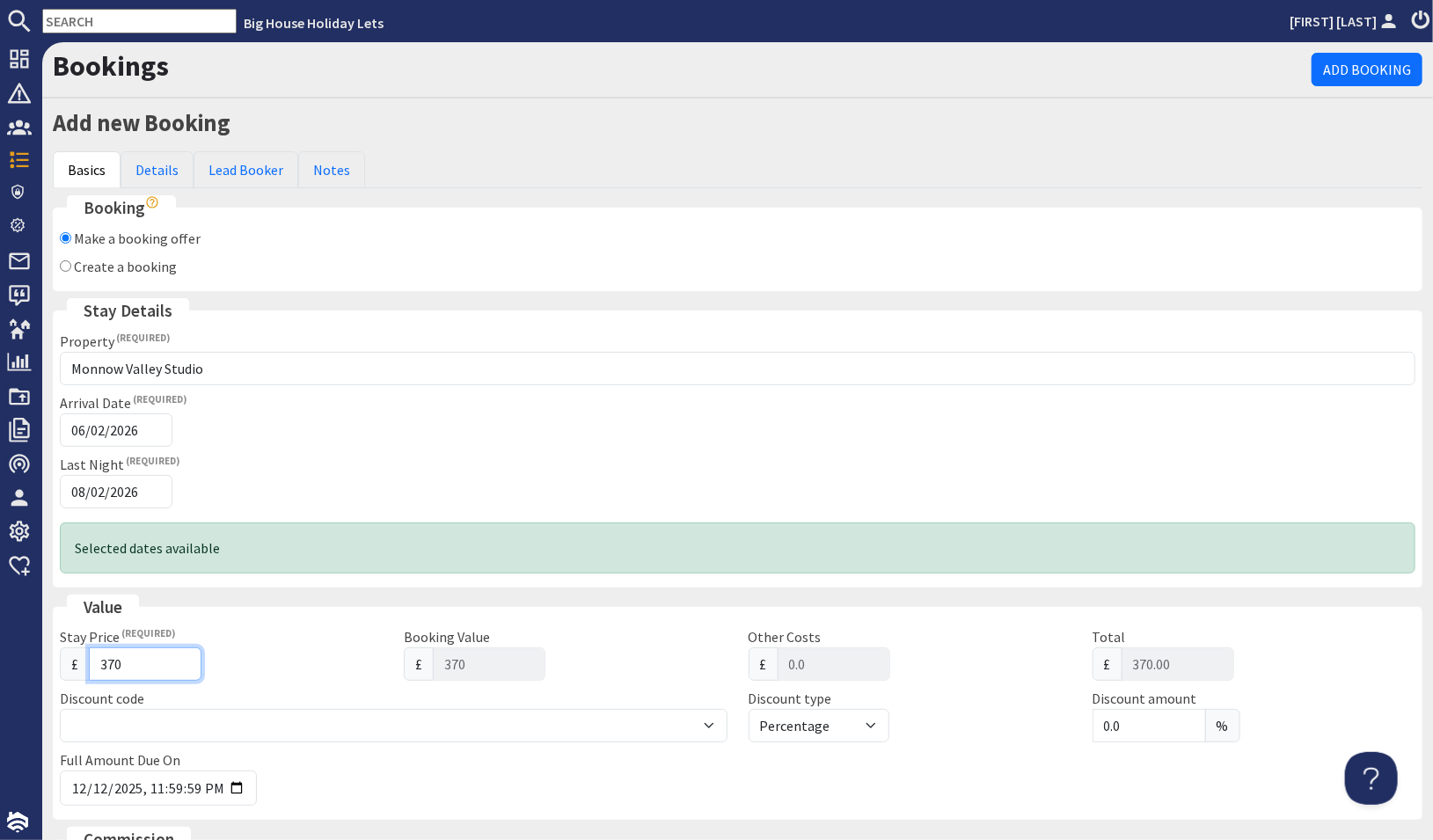 type on "3705" 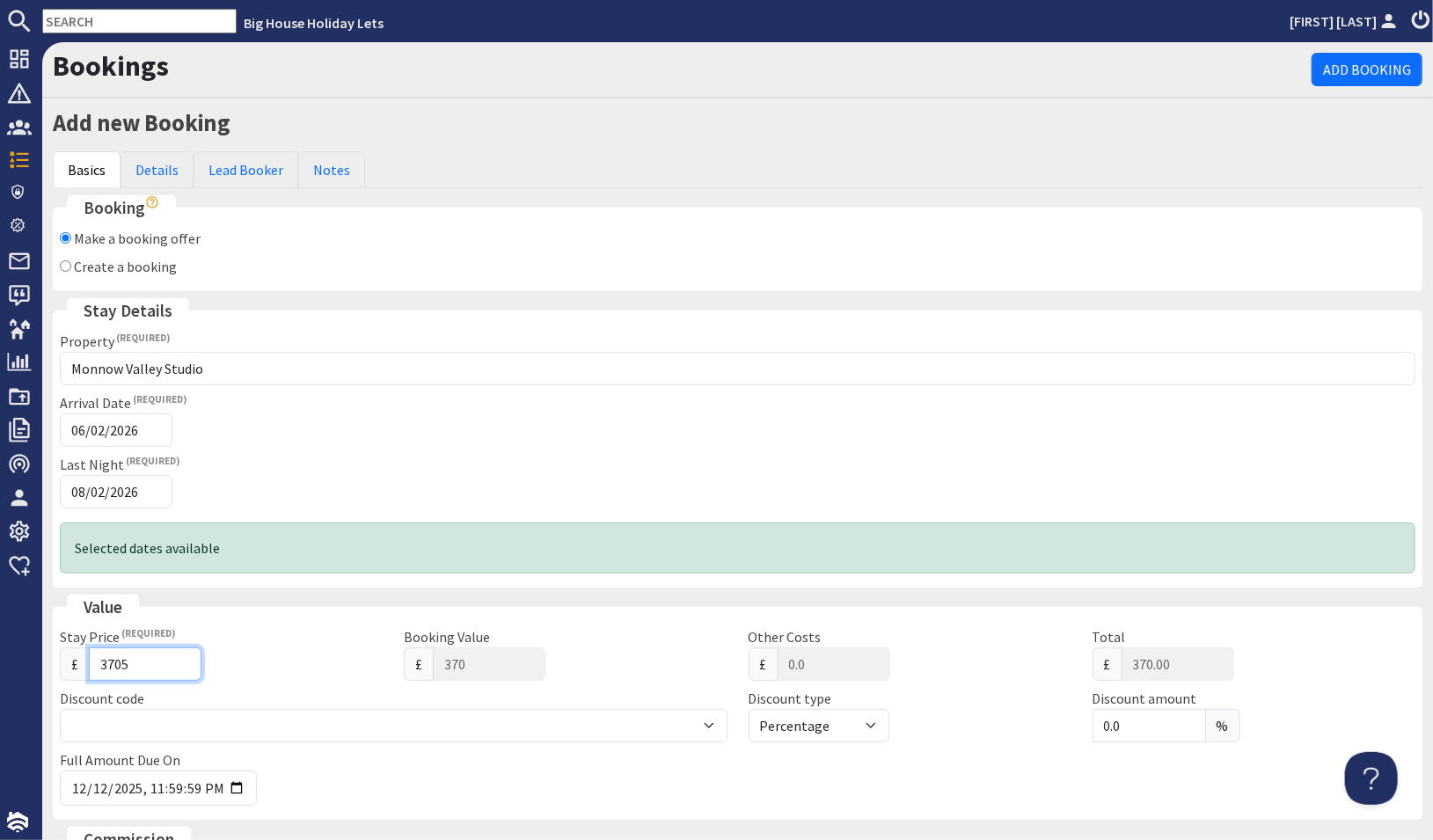 type on "3705" 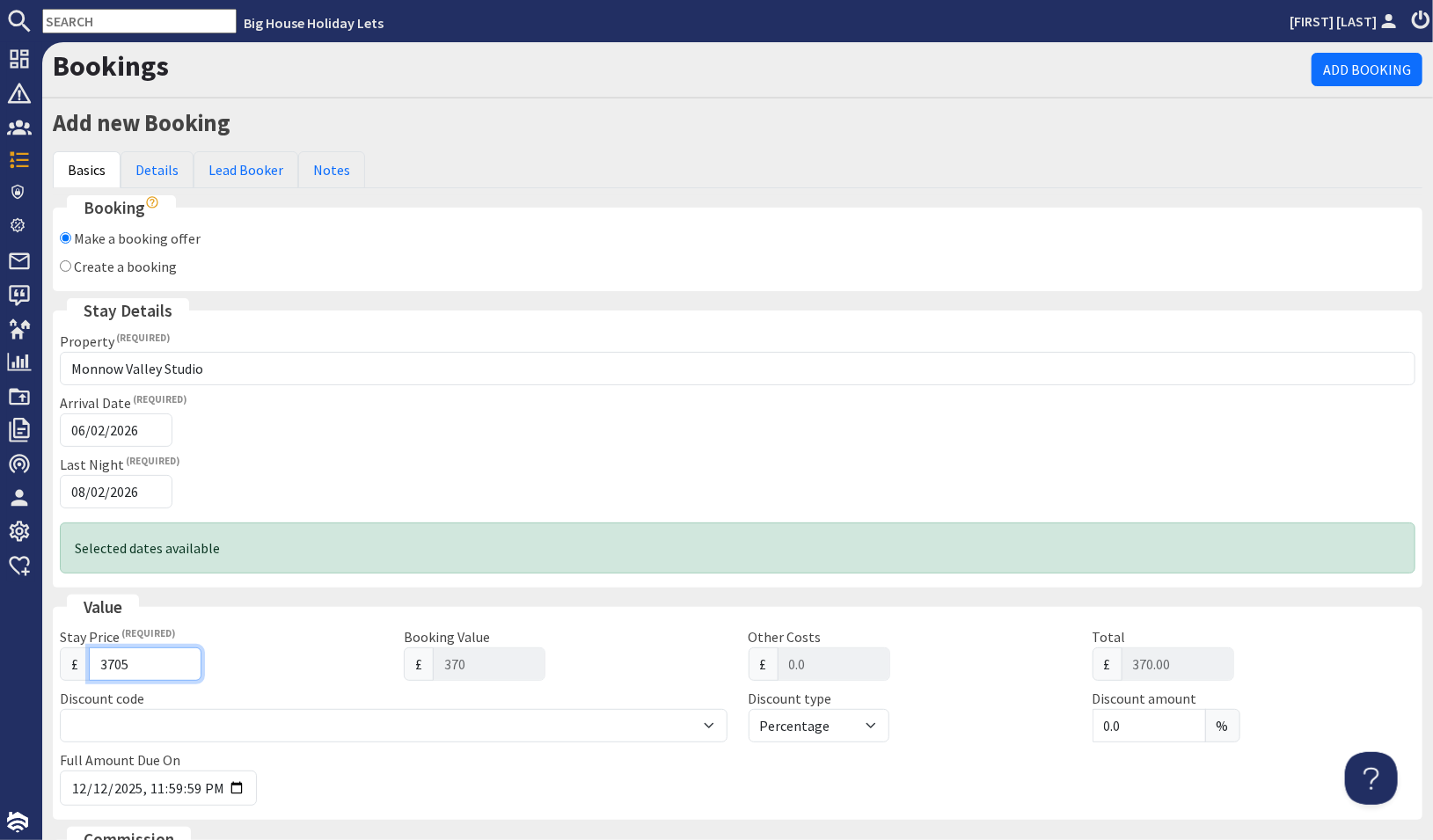type on "3705.00" 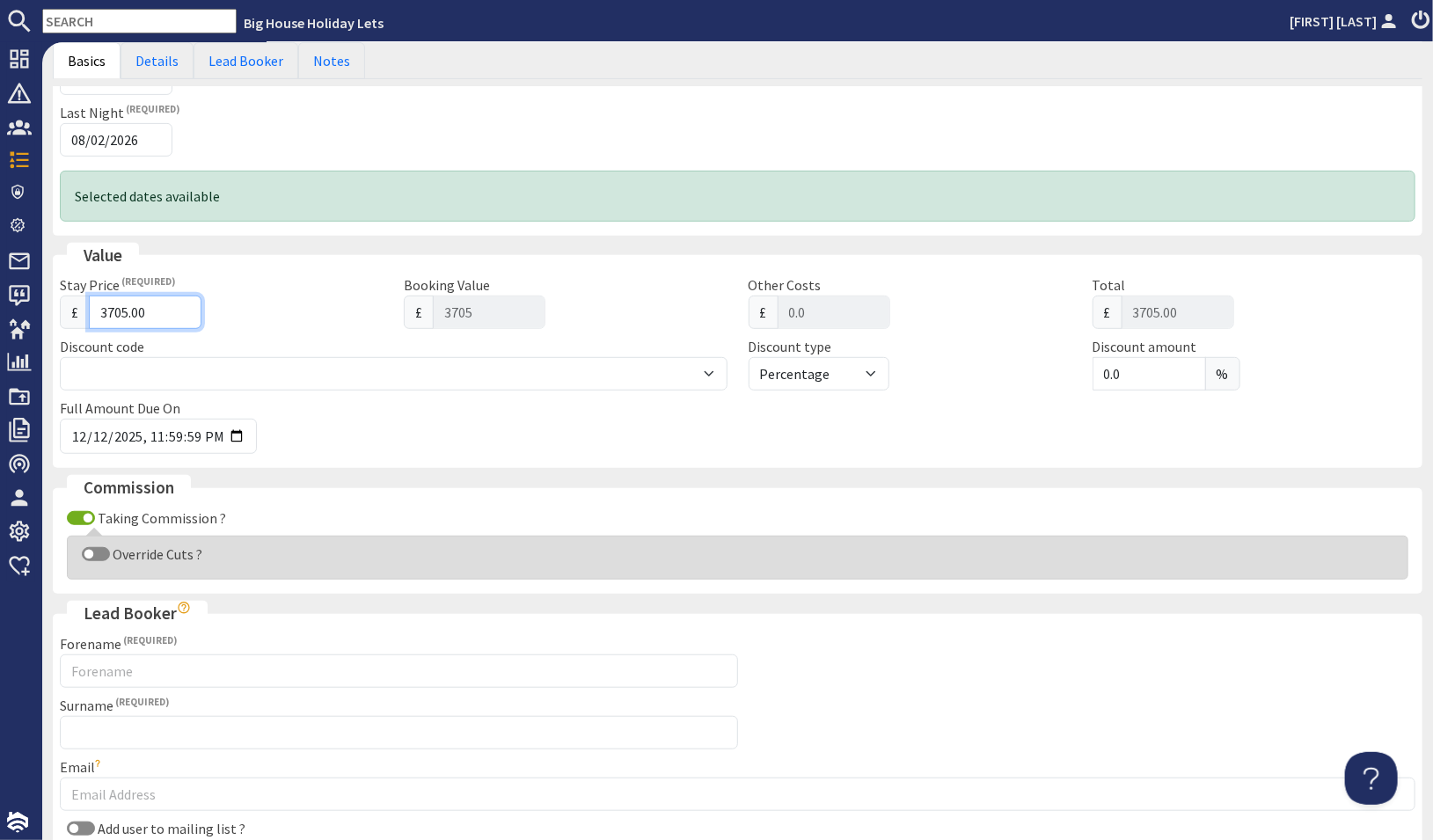 scroll, scrollTop: 440, scrollLeft: 0, axis: vertical 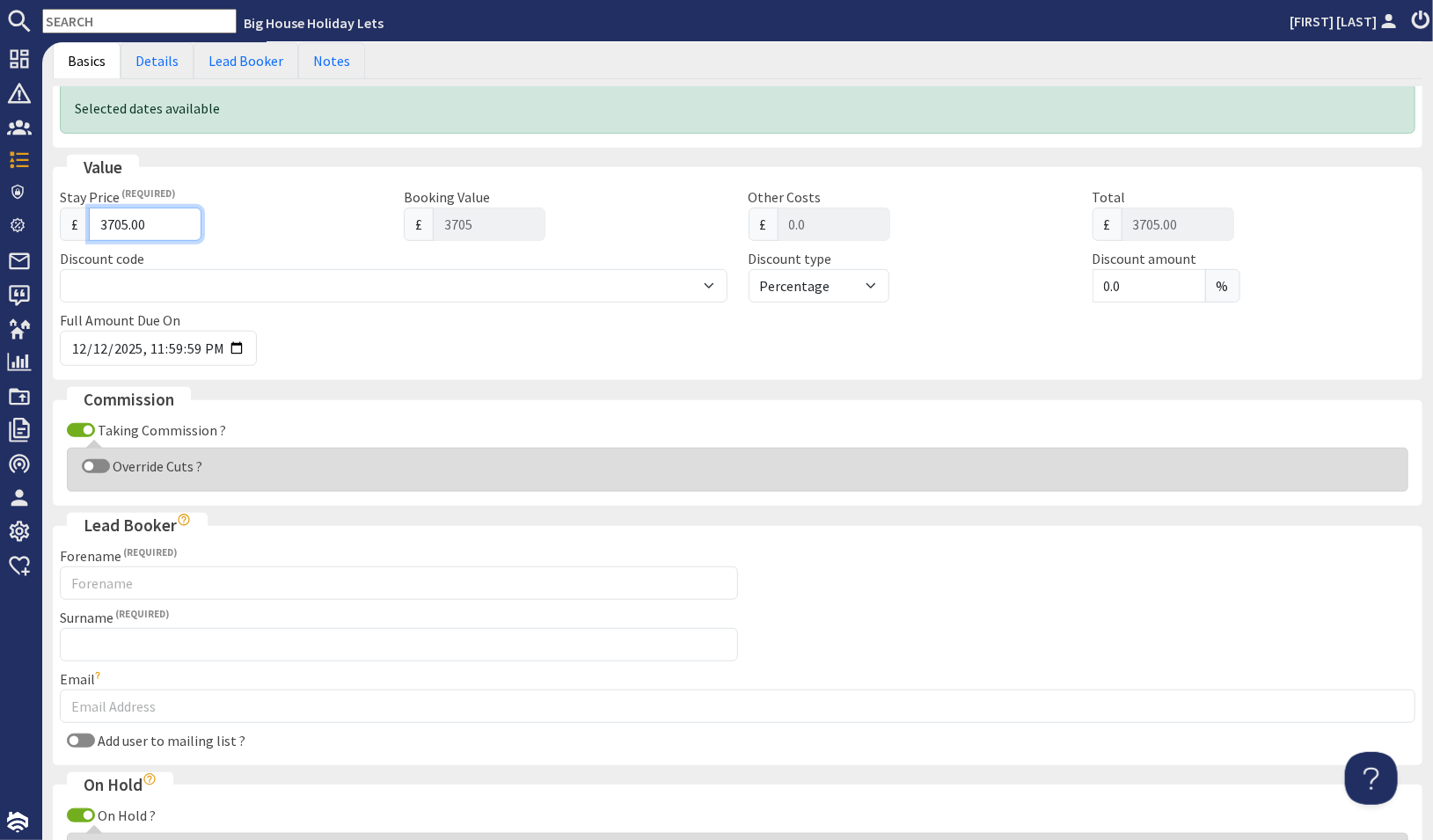 type on "3705.00" 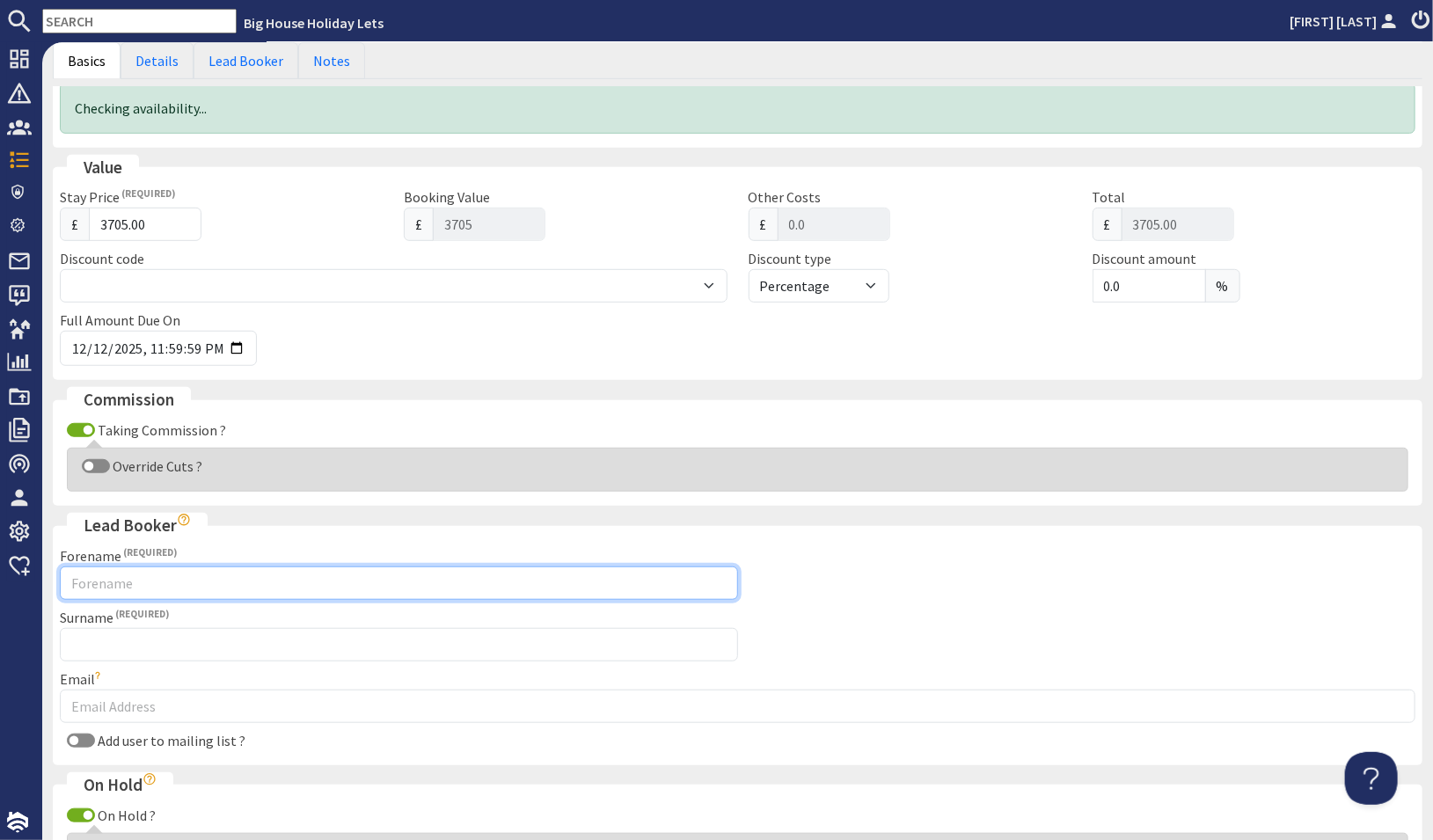 click on "Forename" at bounding box center [398, 583] 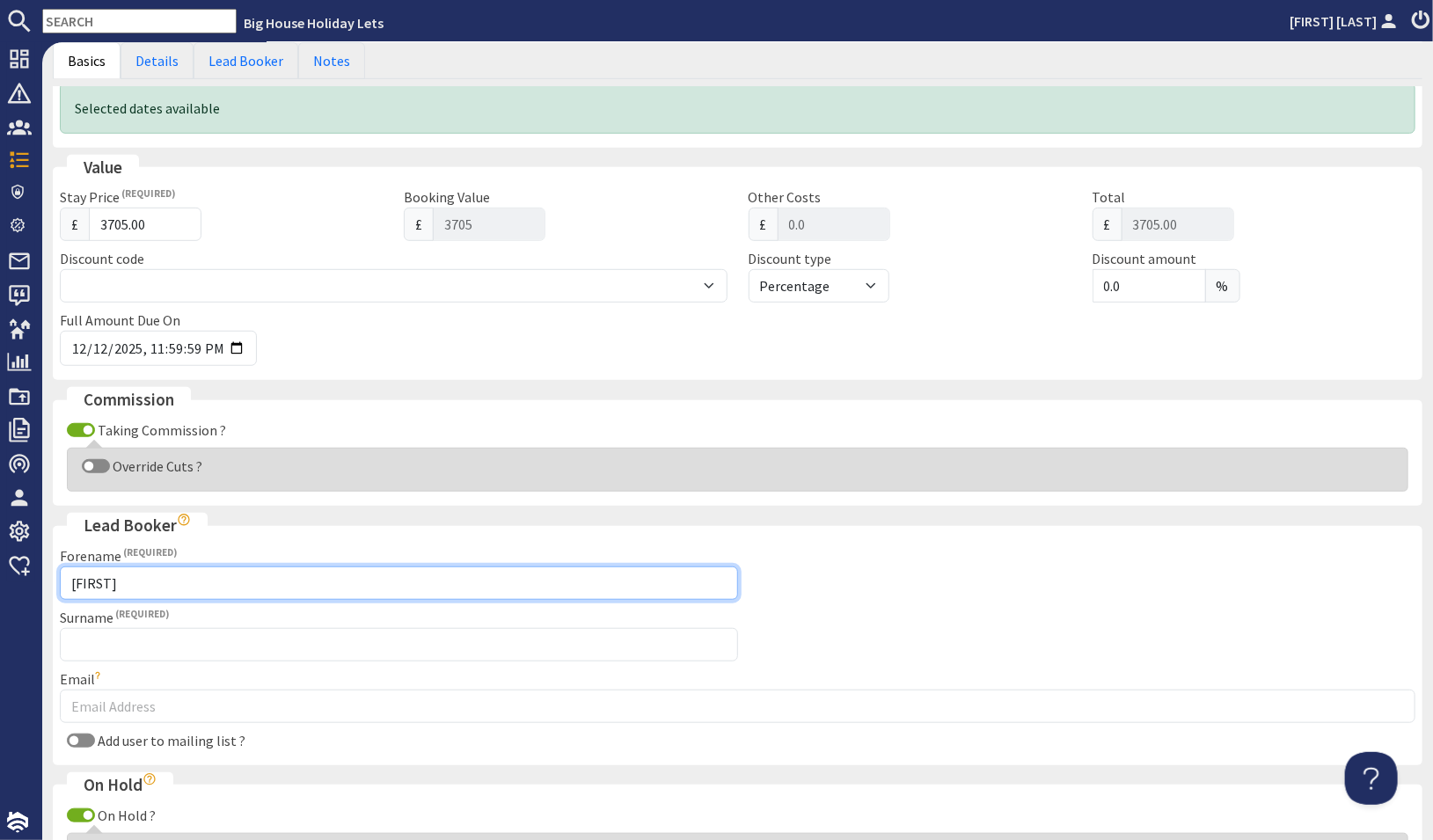 type on "[FIRST]" 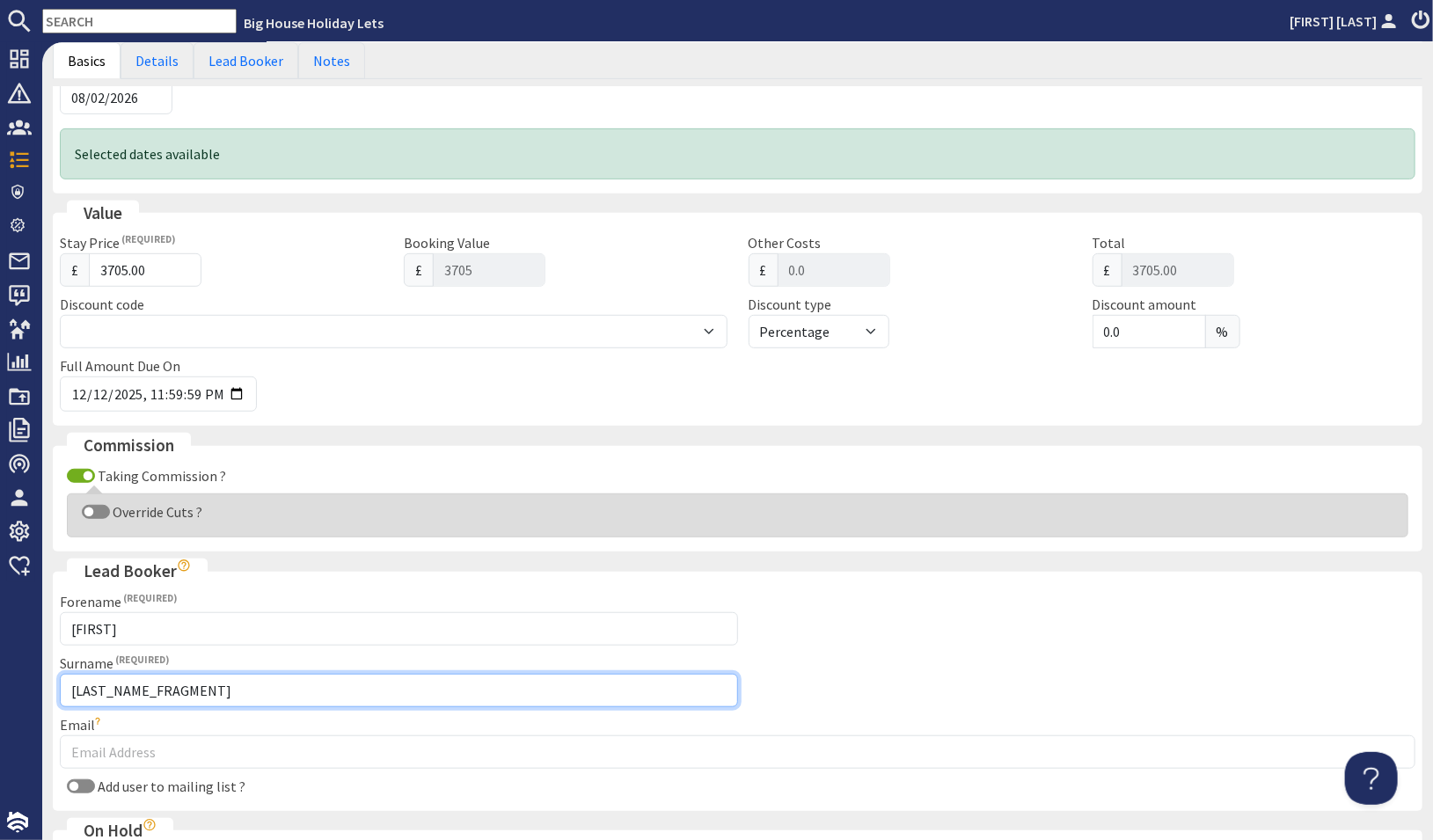 scroll, scrollTop: 440, scrollLeft: 0, axis: vertical 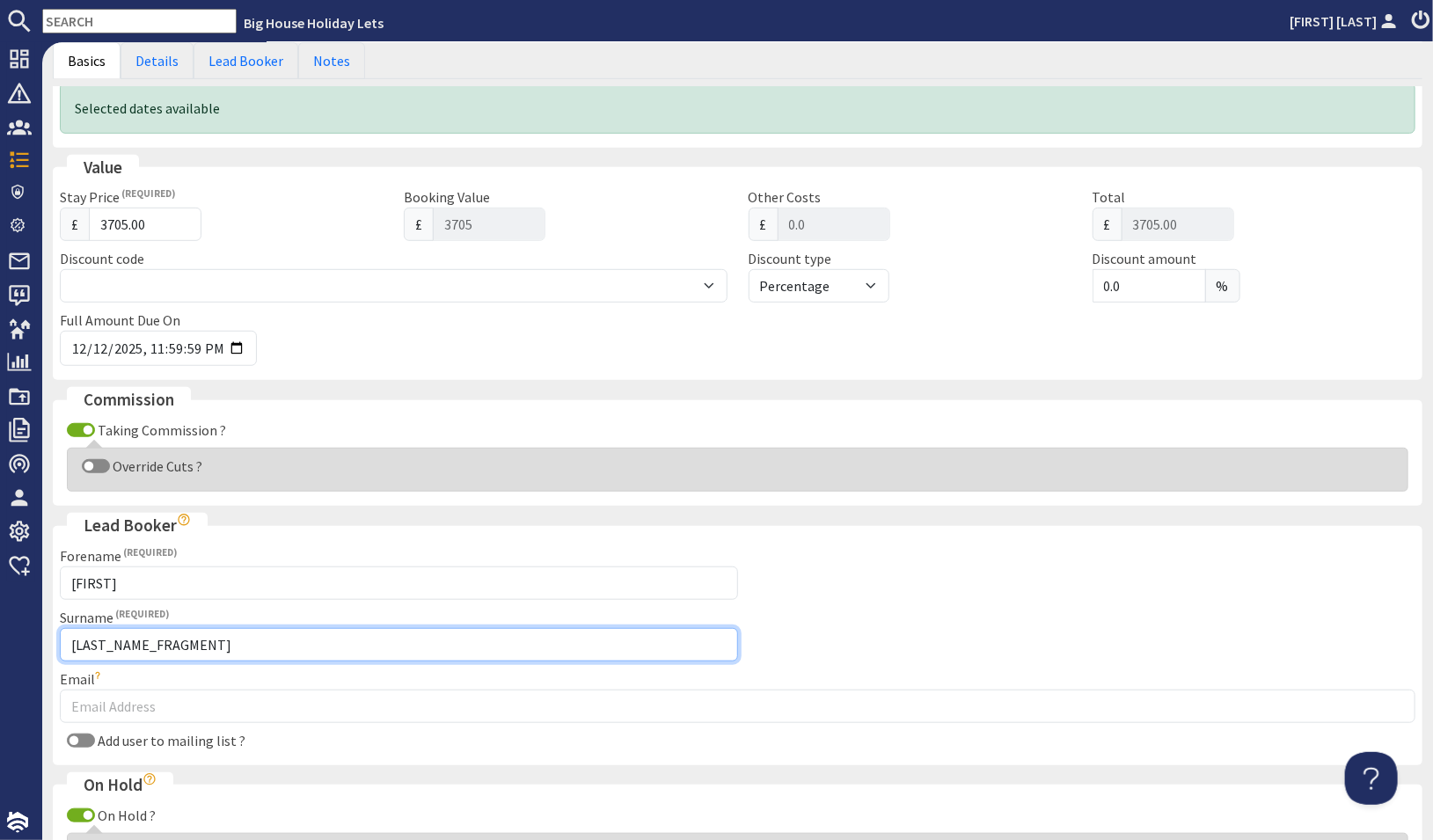 click on "[LAST_NAME_FRAGMENT]" at bounding box center [398, 645] 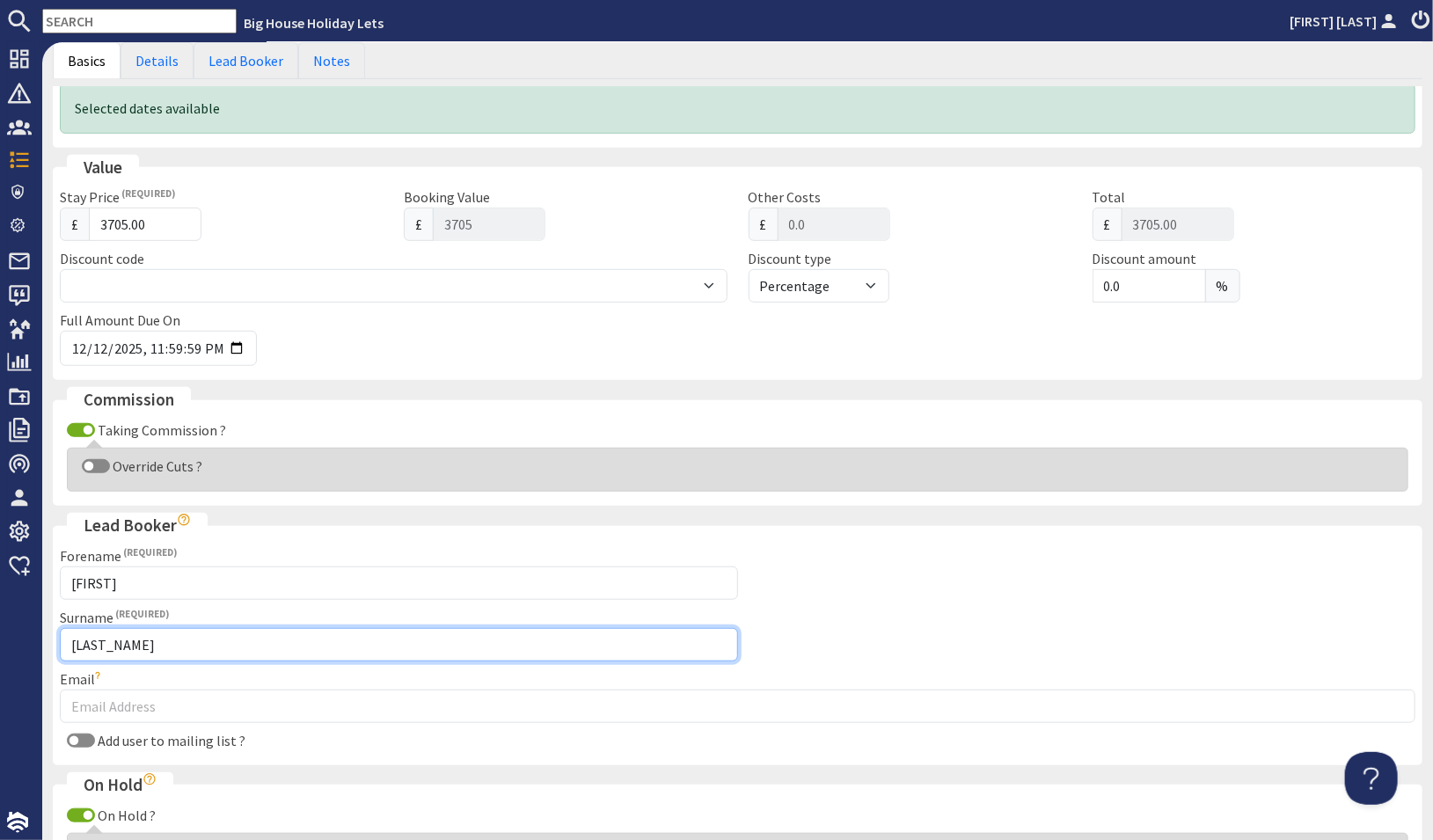 click on "[LAST_NAME]" at bounding box center (398, 645) 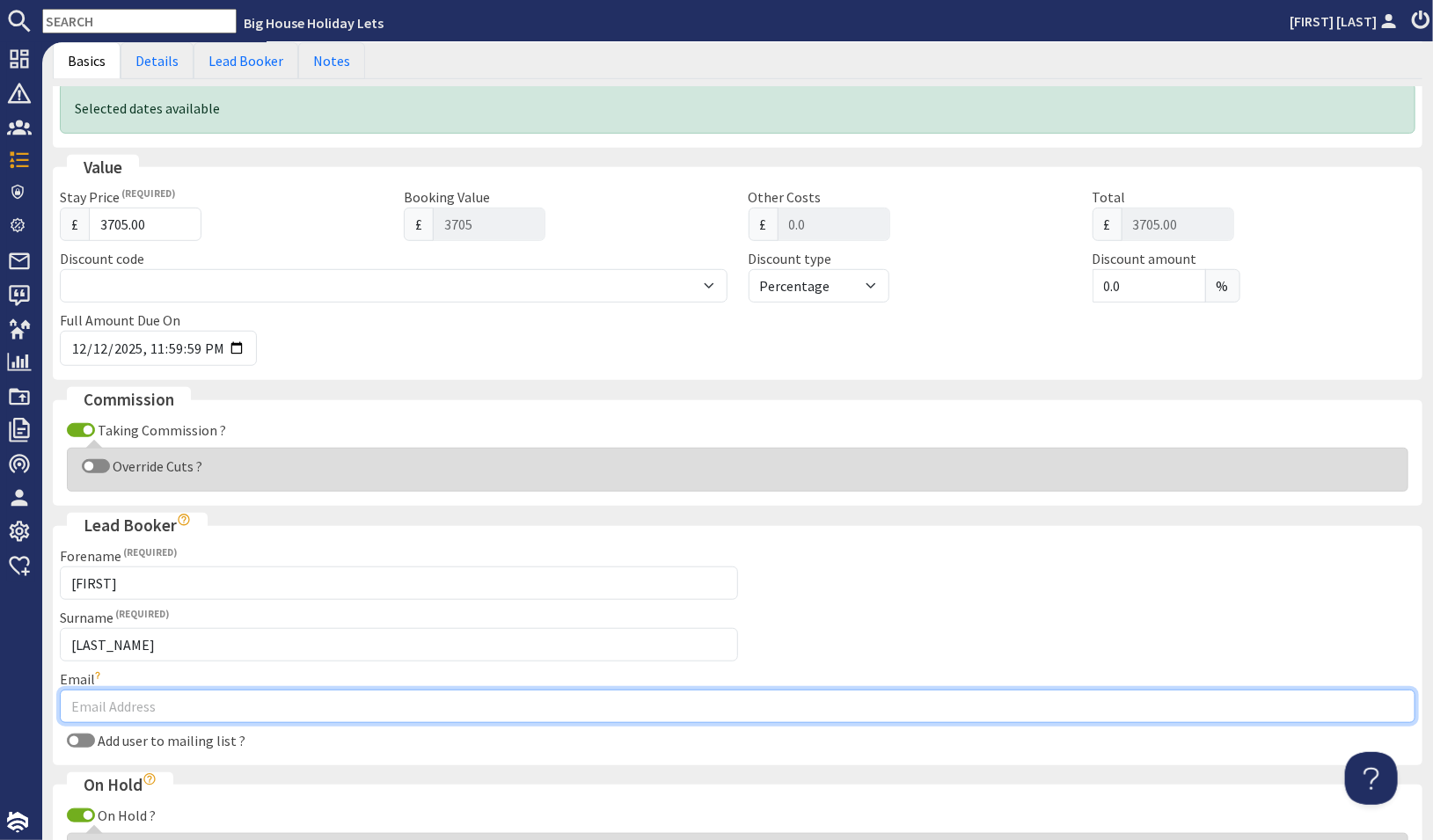 click on "Email" at bounding box center [737, 706] 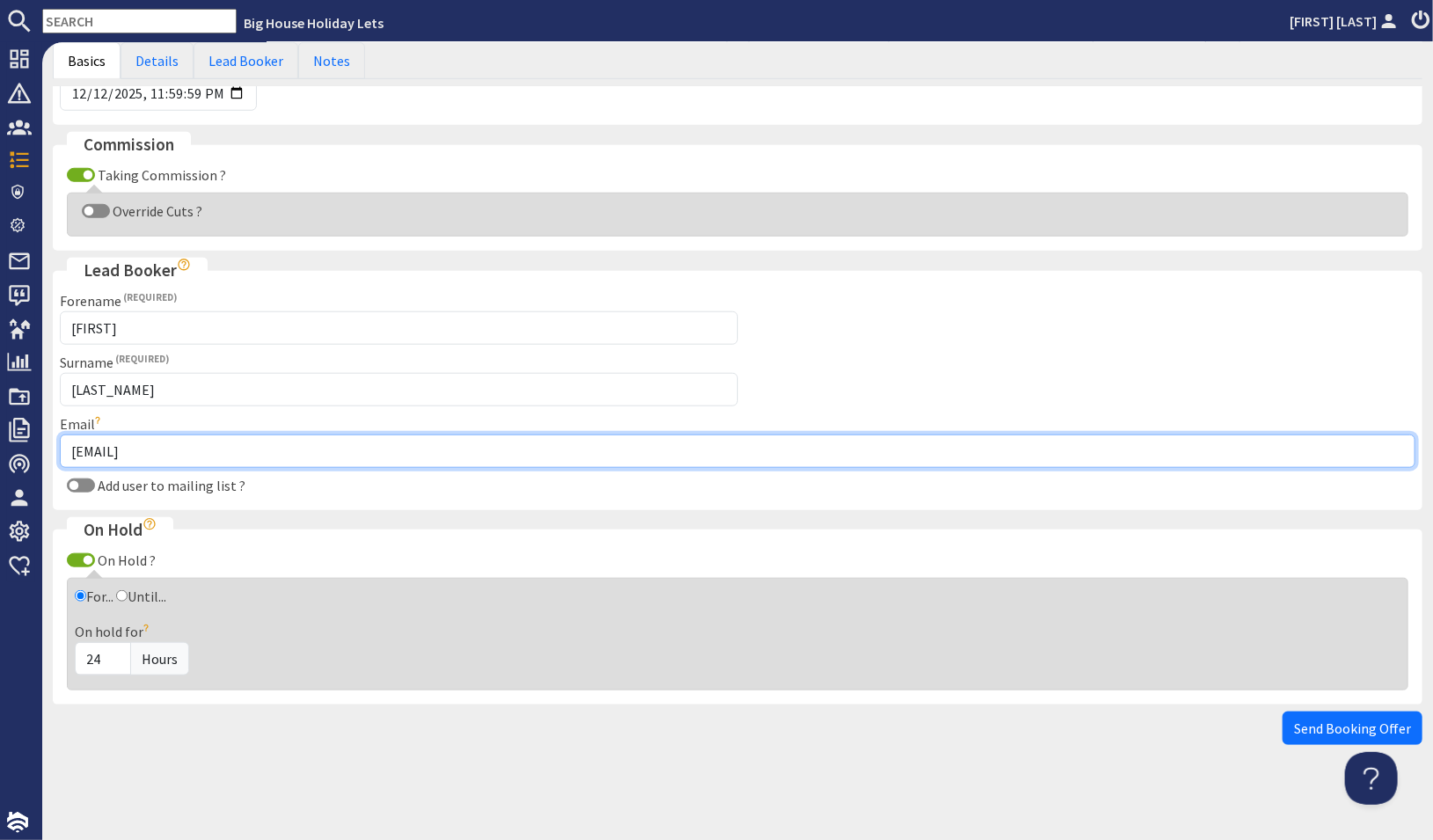 scroll, scrollTop: 343, scrollLeft: 0, axis: vertical 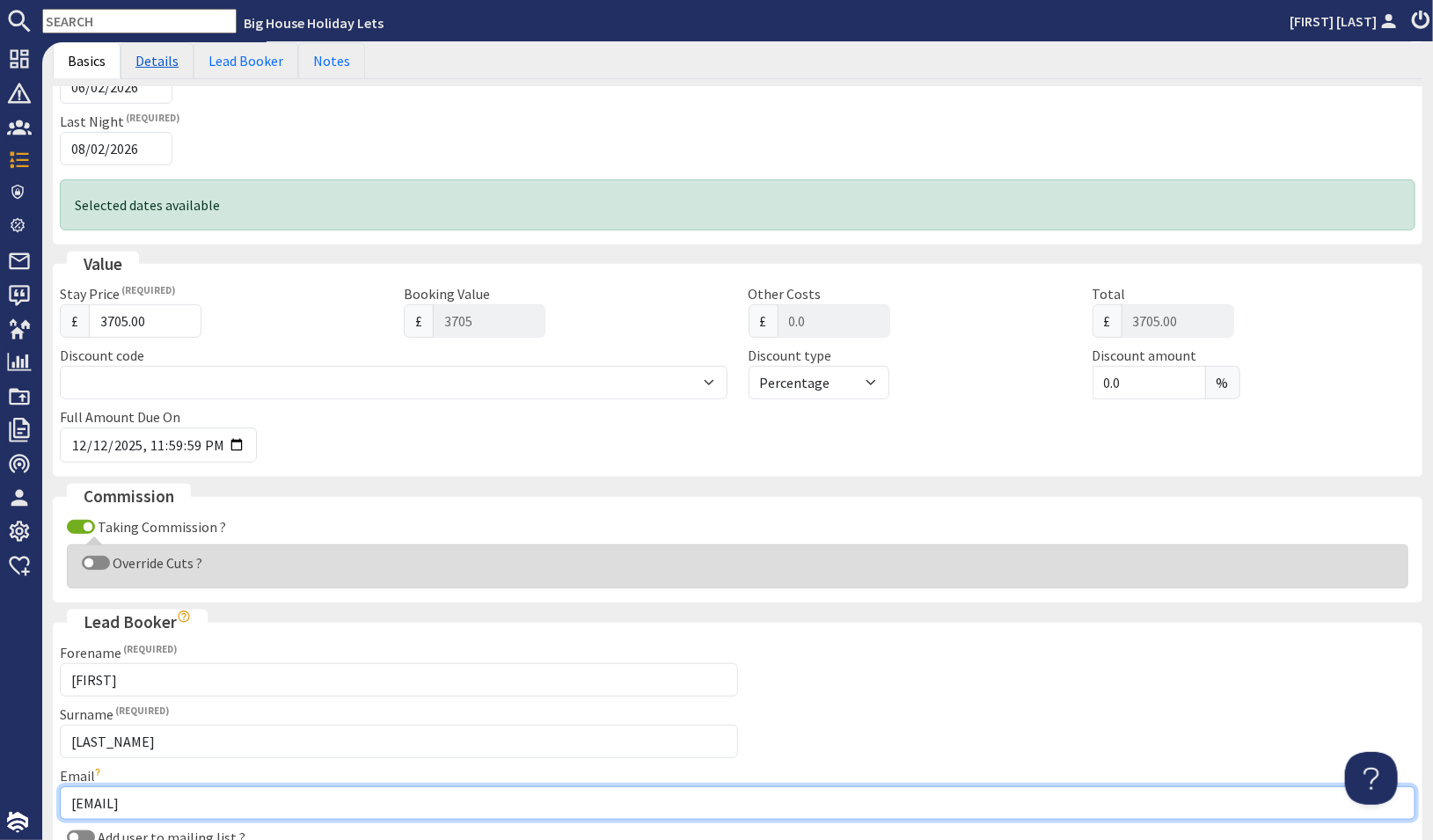 type on "[EMAIL]" 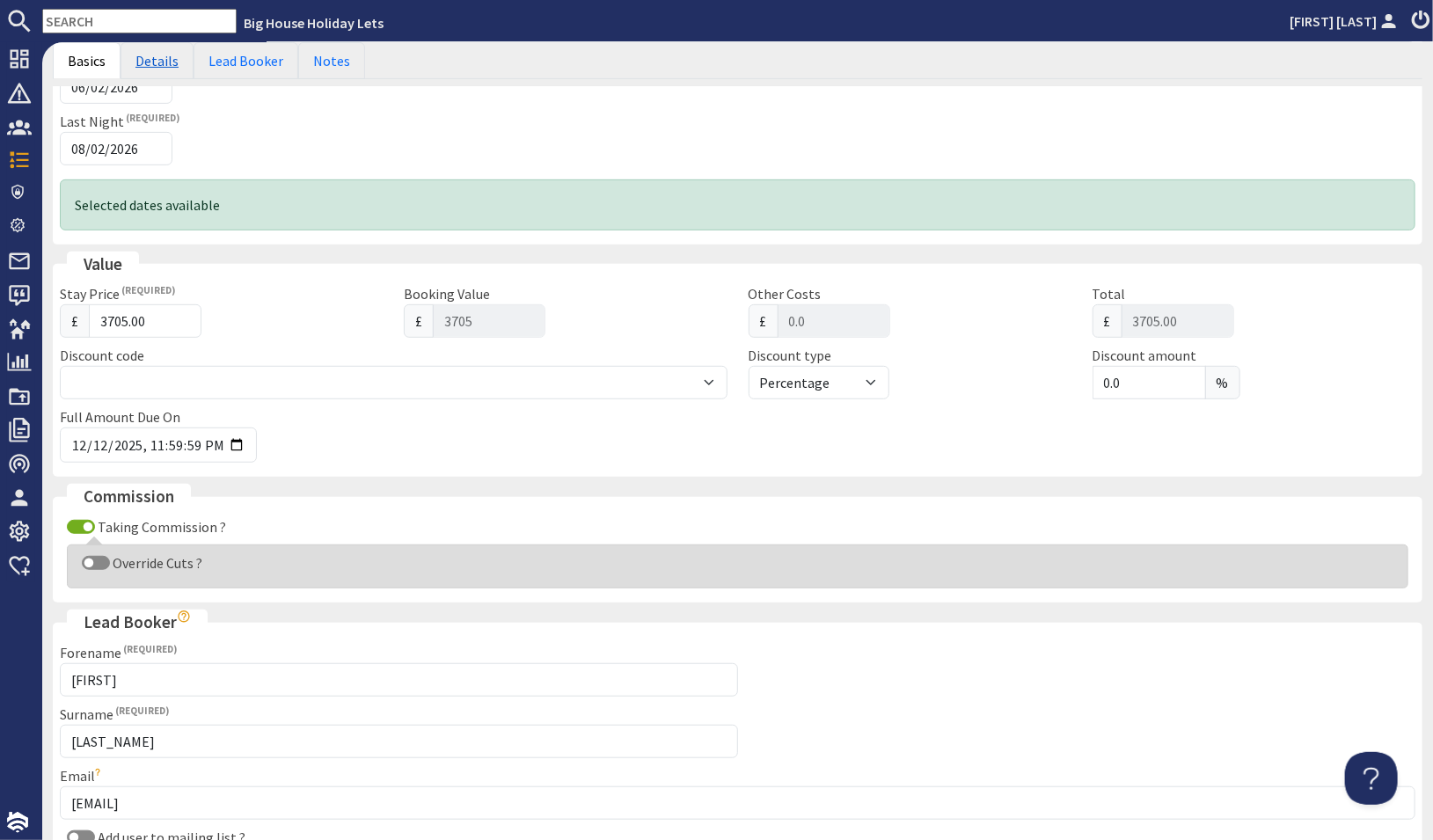 click on "Details" at bounding box center [157, 61] 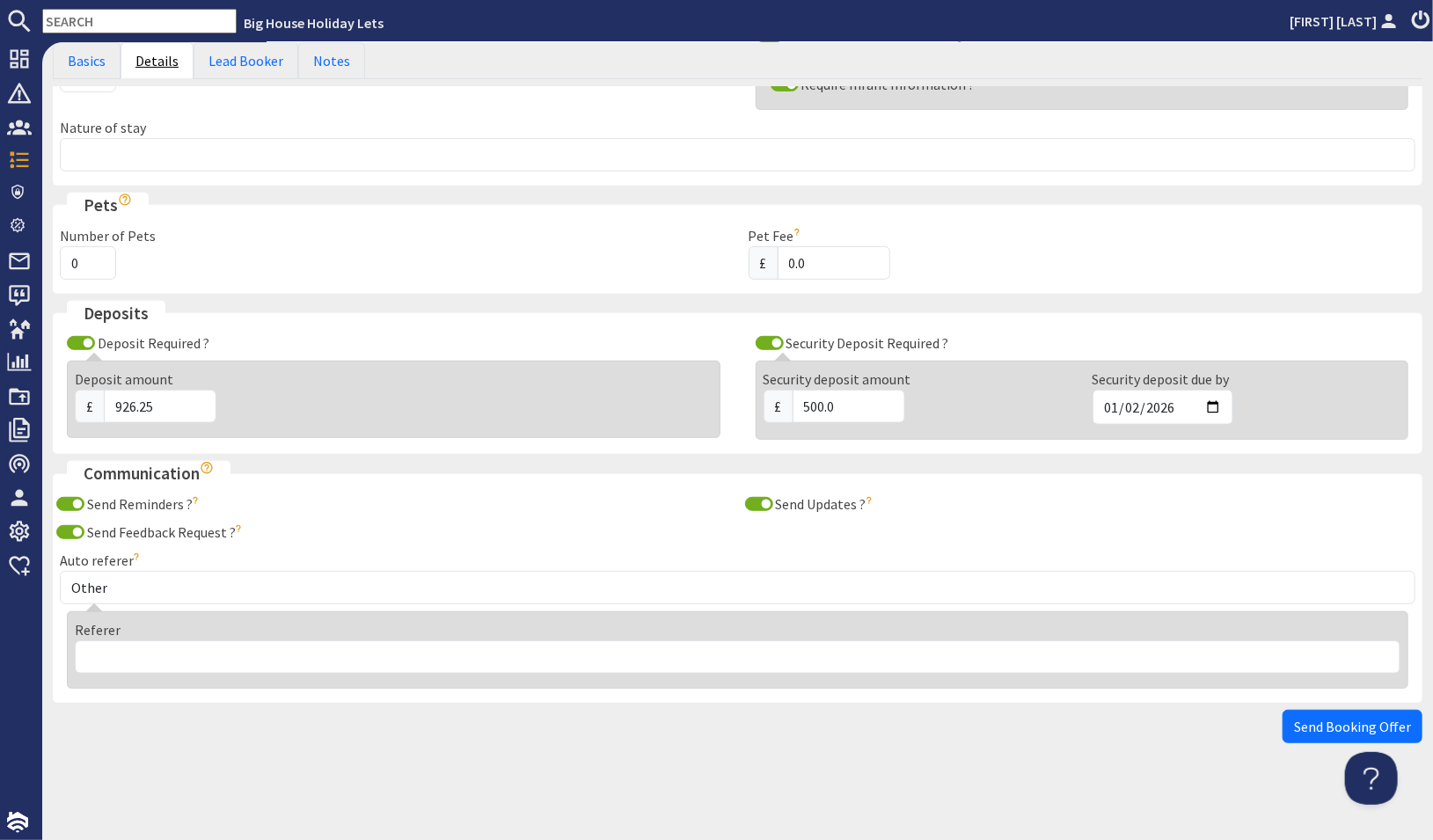 scroll, scrollTop: 311, scrollLeft: 0, axis: vertical 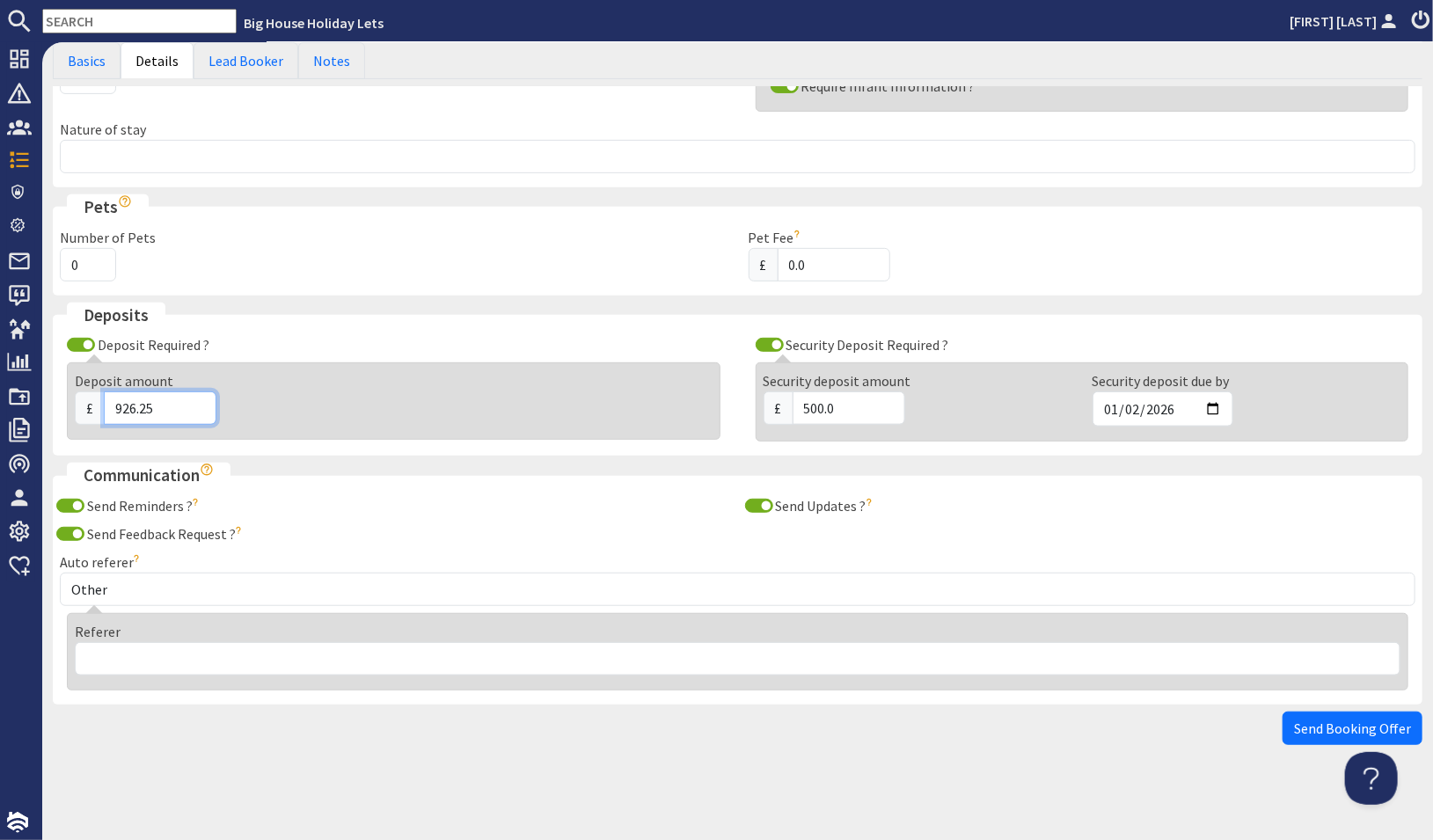 drag, startPoint x: 184, startPoint y: 411, endPoint x: 77, endPoint y: 413, distance: 107.01869 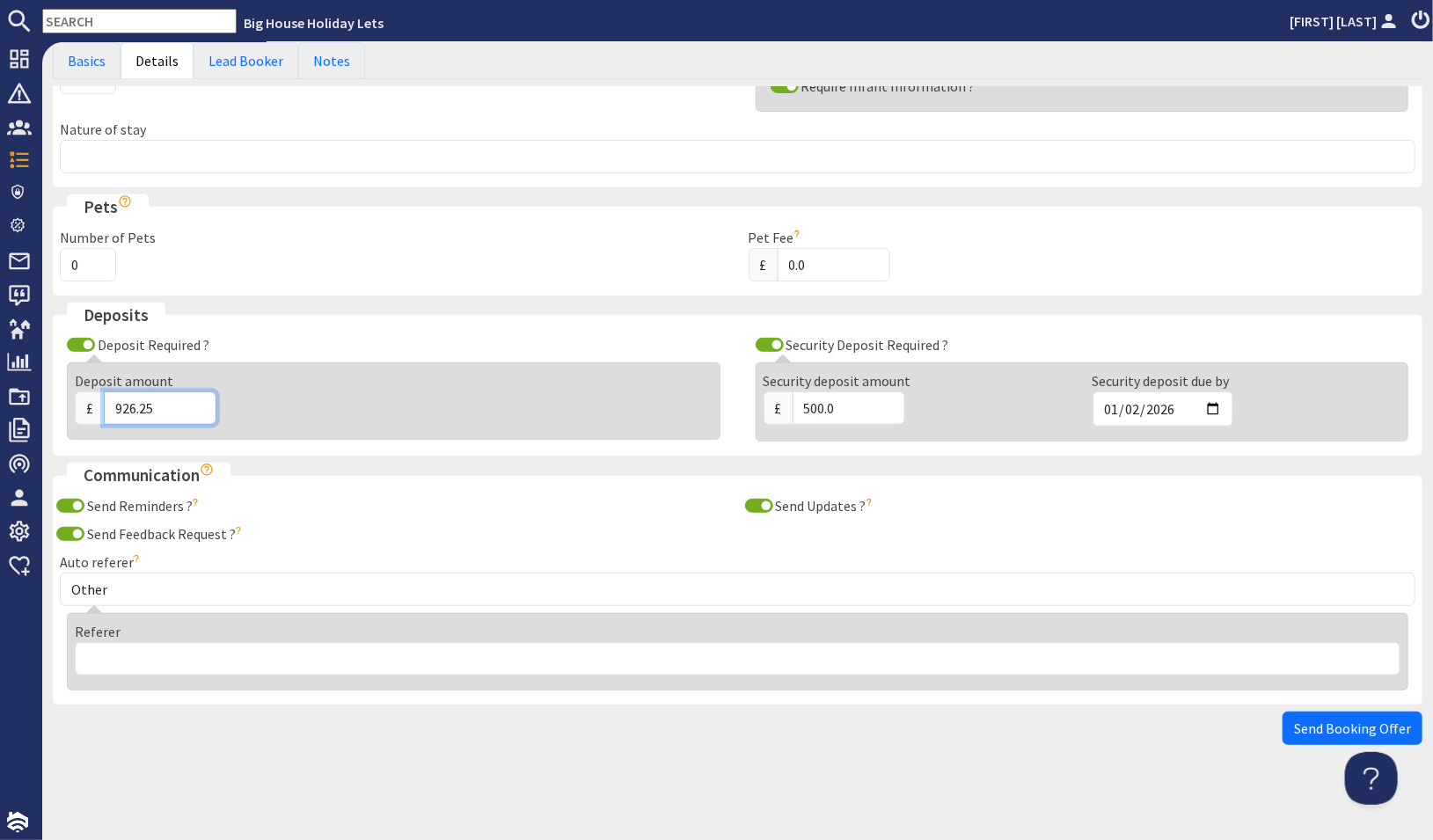 click on "£ 926.25" at bounding box center (393, 408) 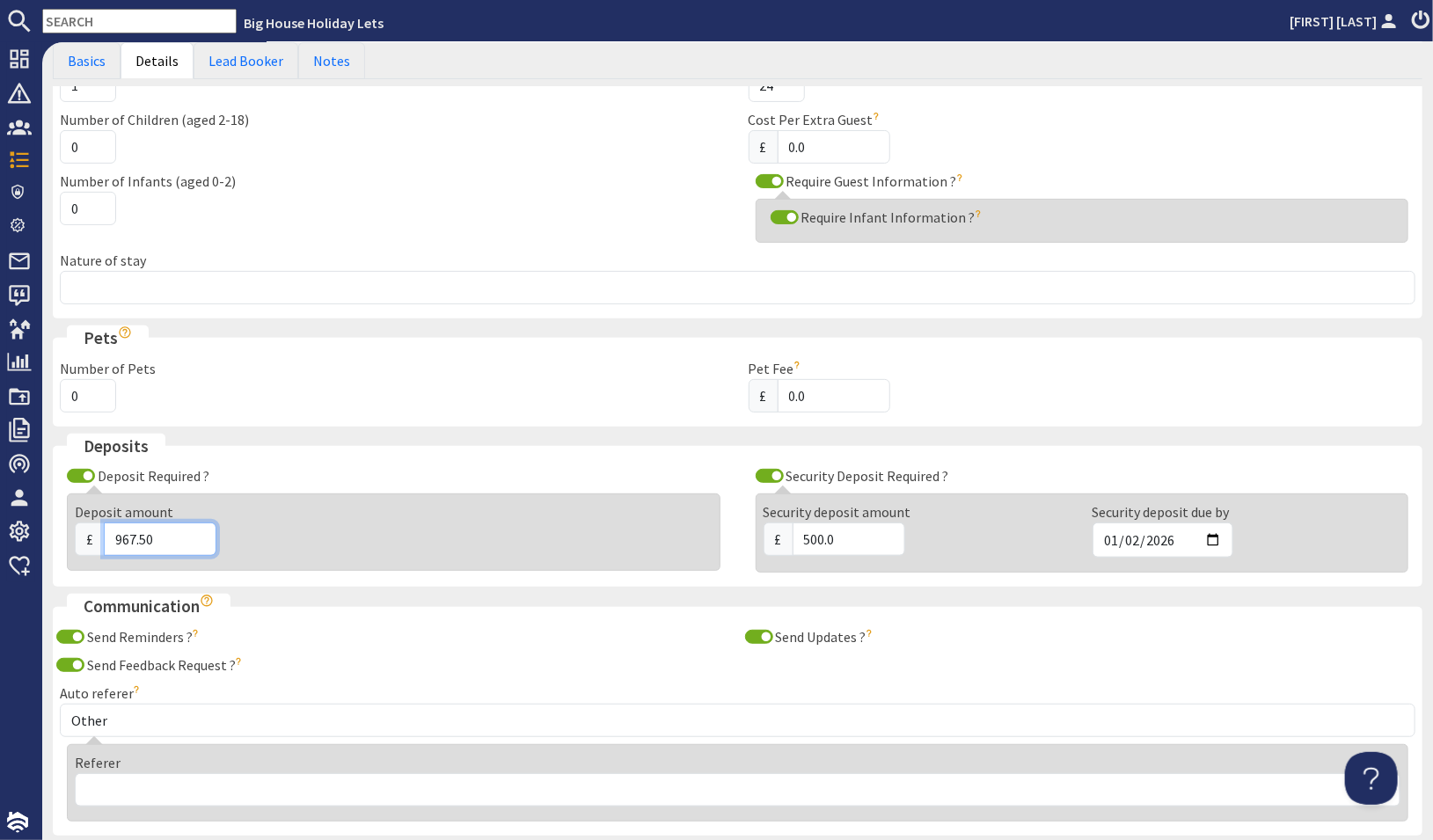 scroll, scrollTop: 311, scrollLeft: 0, axis: vertical 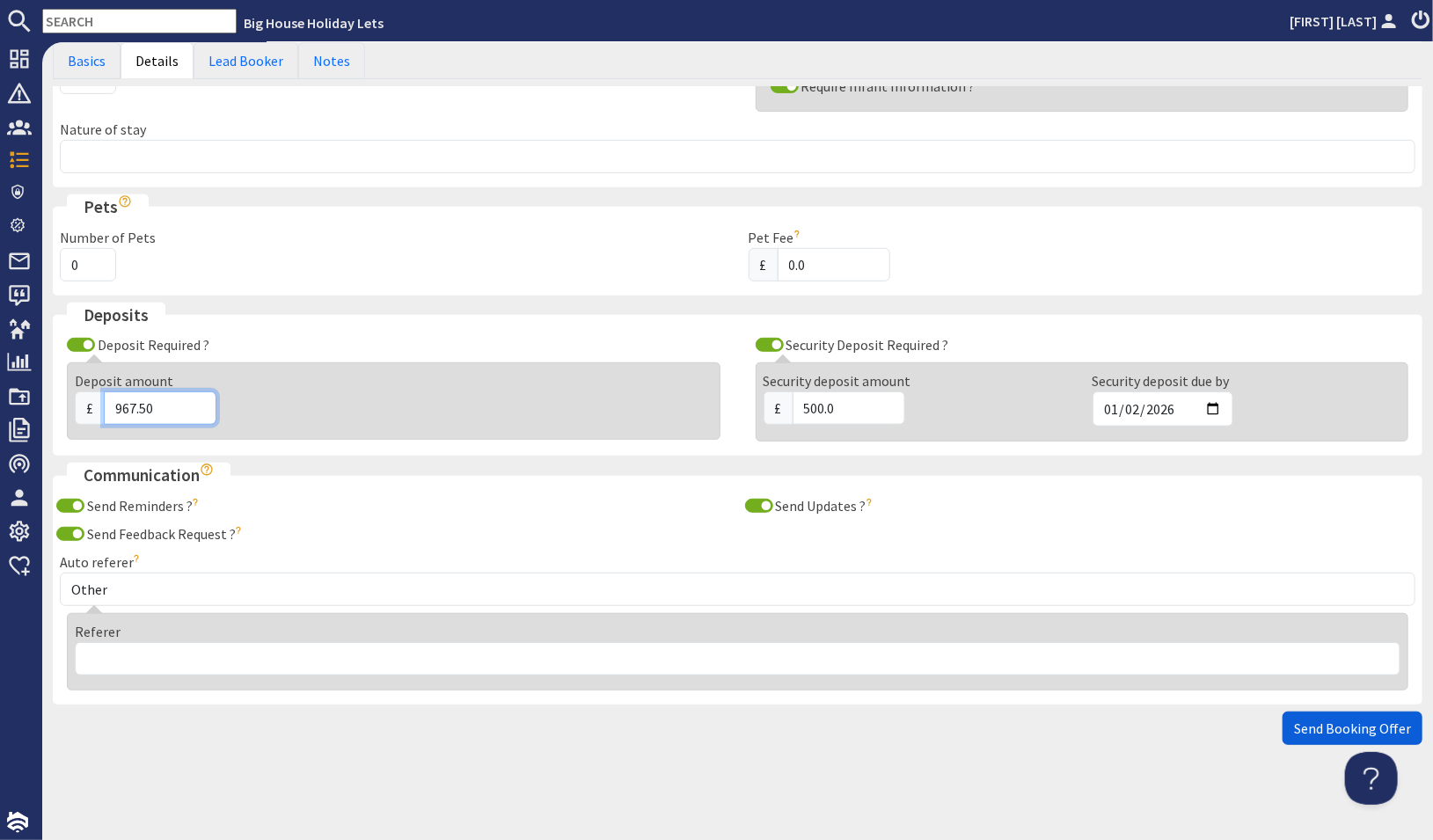 type on "967.50" 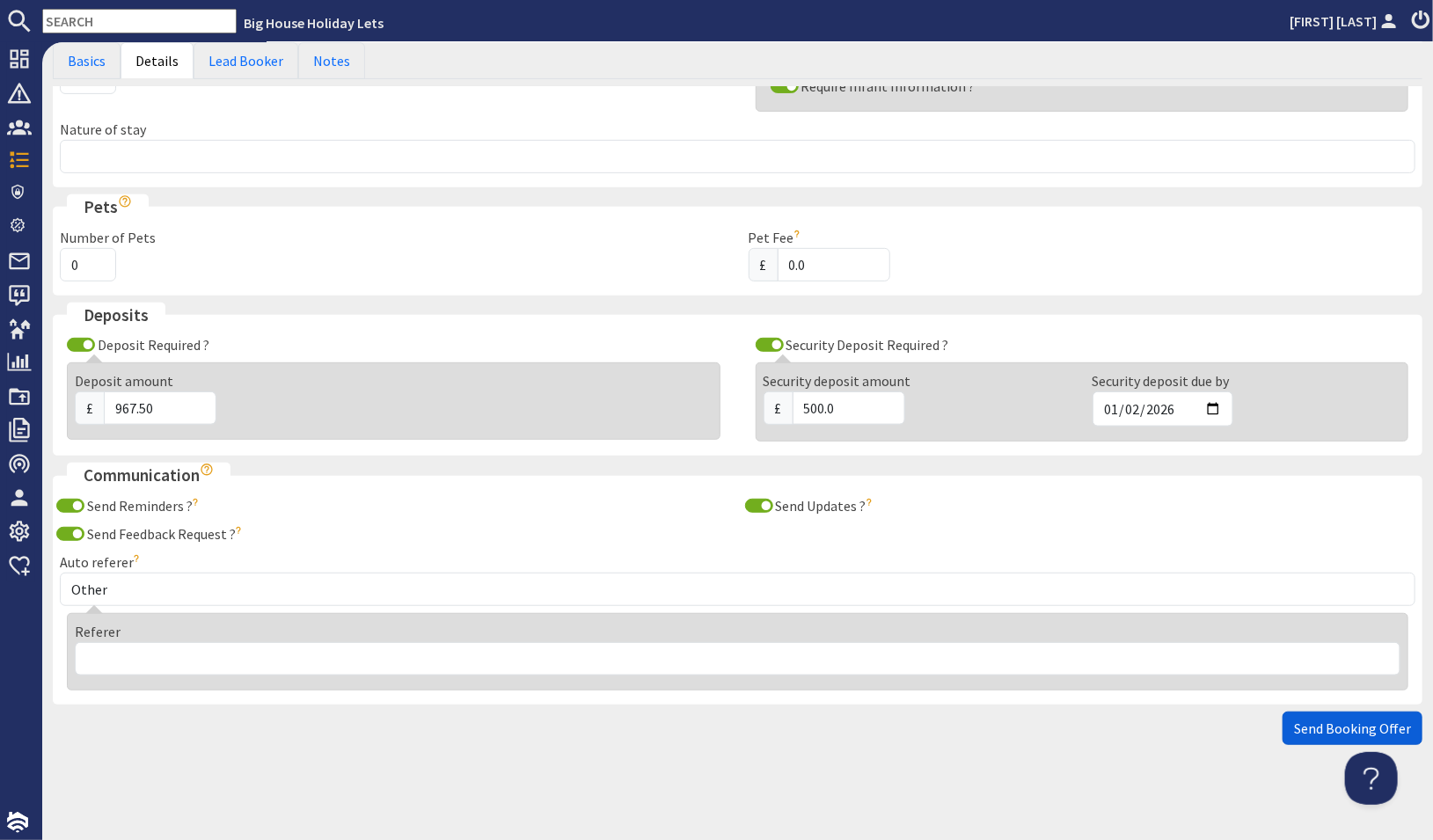 click on "Send Booking Offer" at bounding box center (1352, 728) 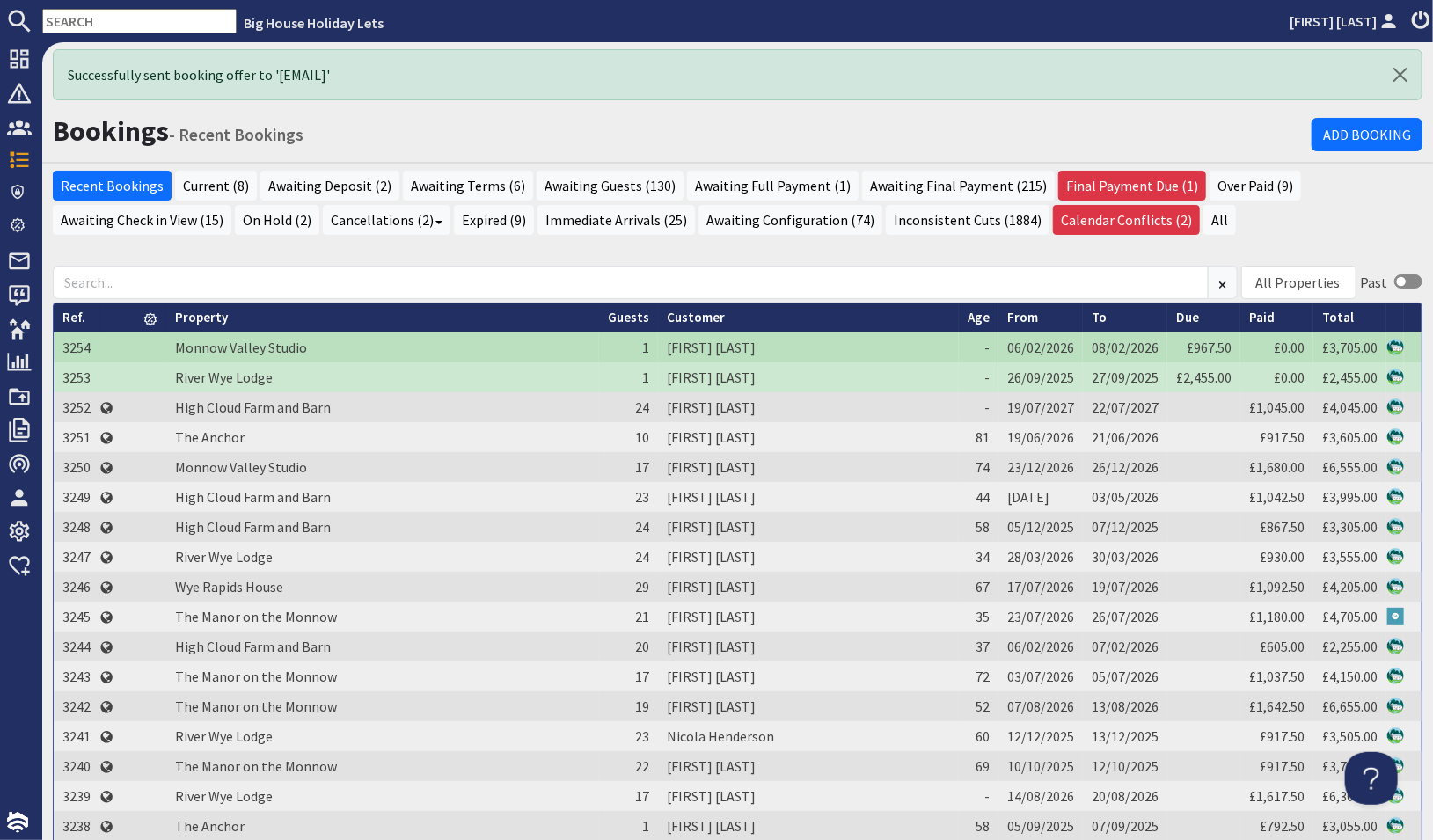 scroll, scrollTop: 0, scrollLeft: 0, axis: both 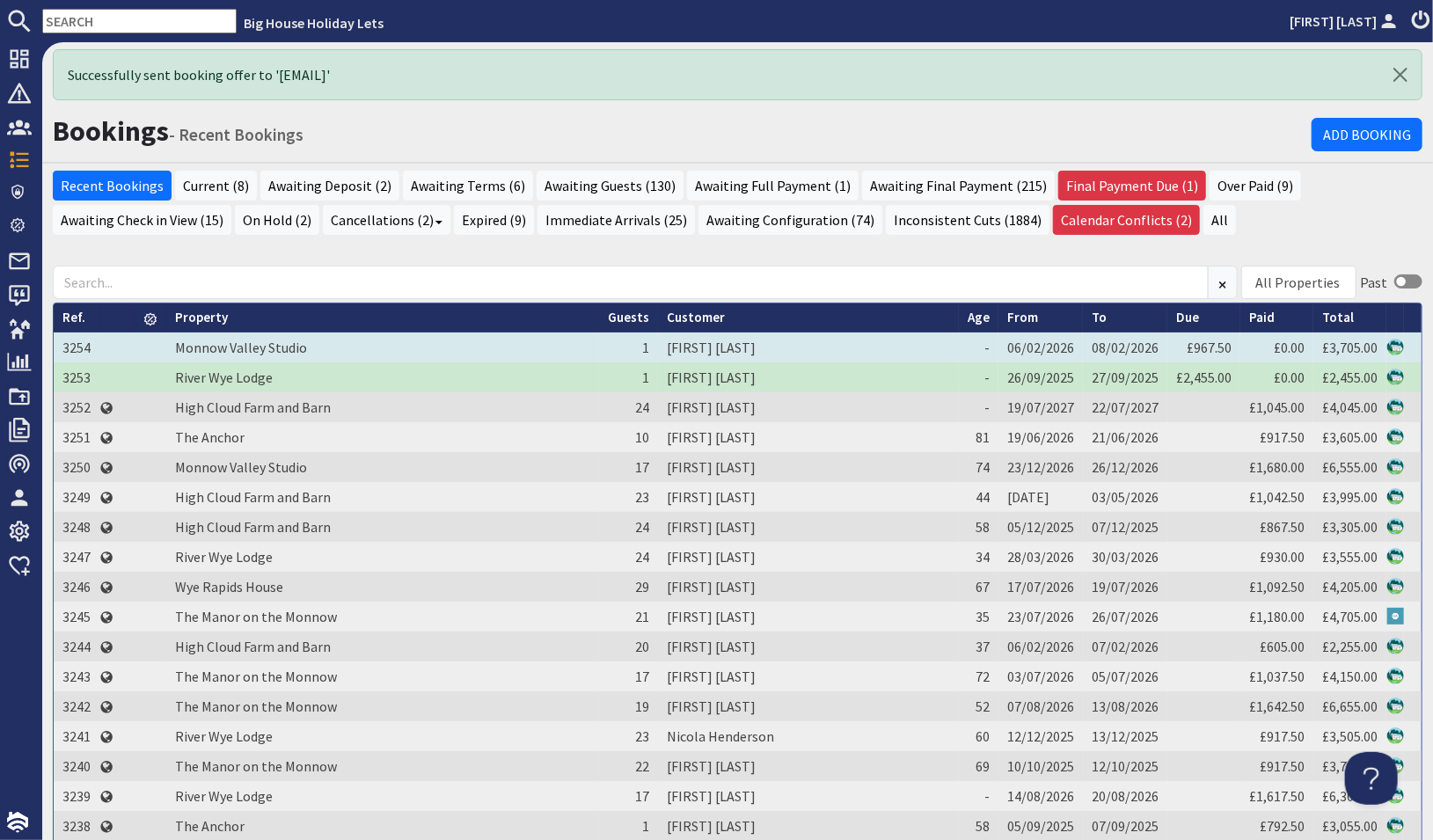 click on "[FIRST] [LAST]" at bounding box center (808, 347) 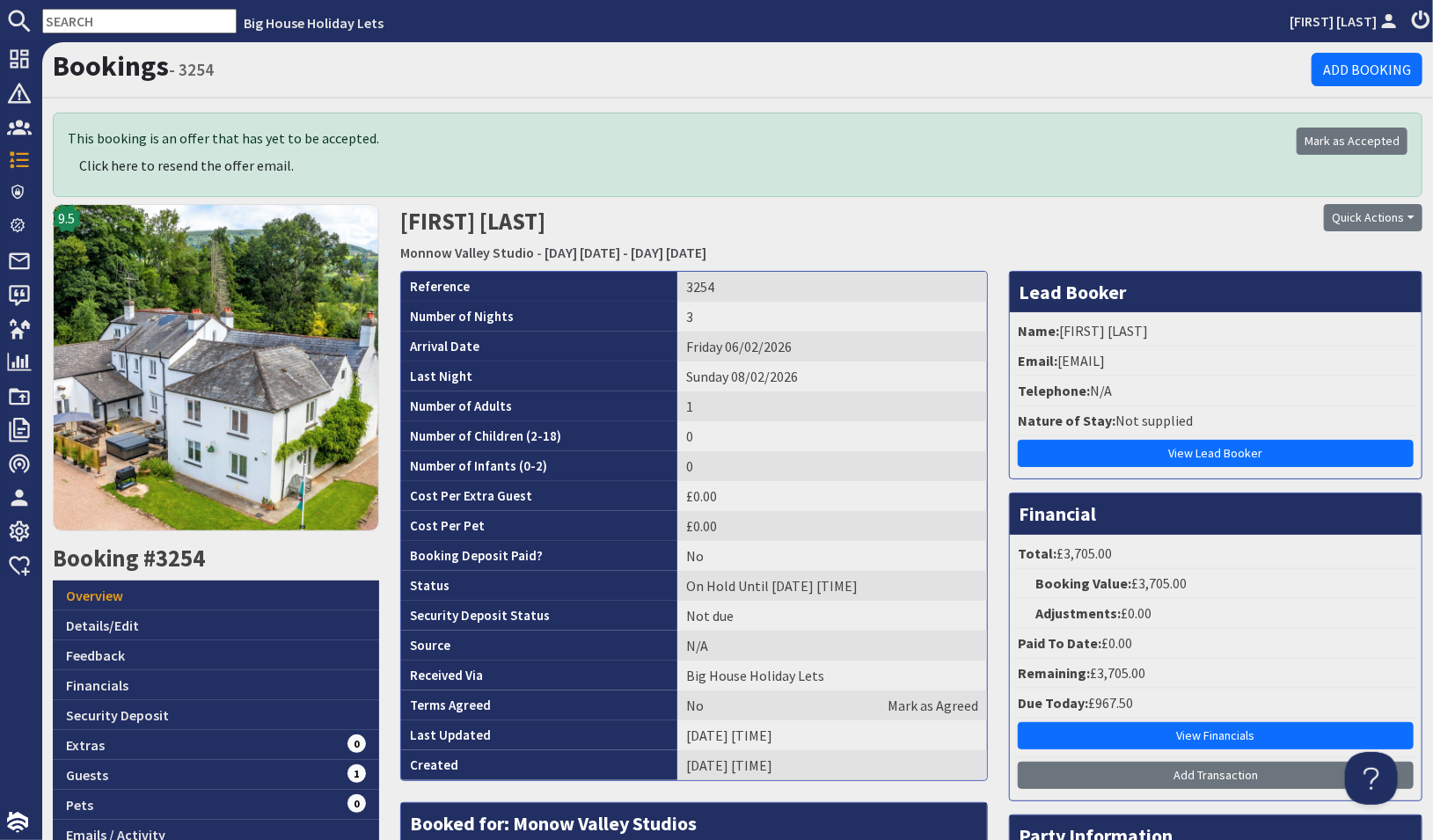 scroll, scrollTop: 0, scrollLeft: 0, axis: both 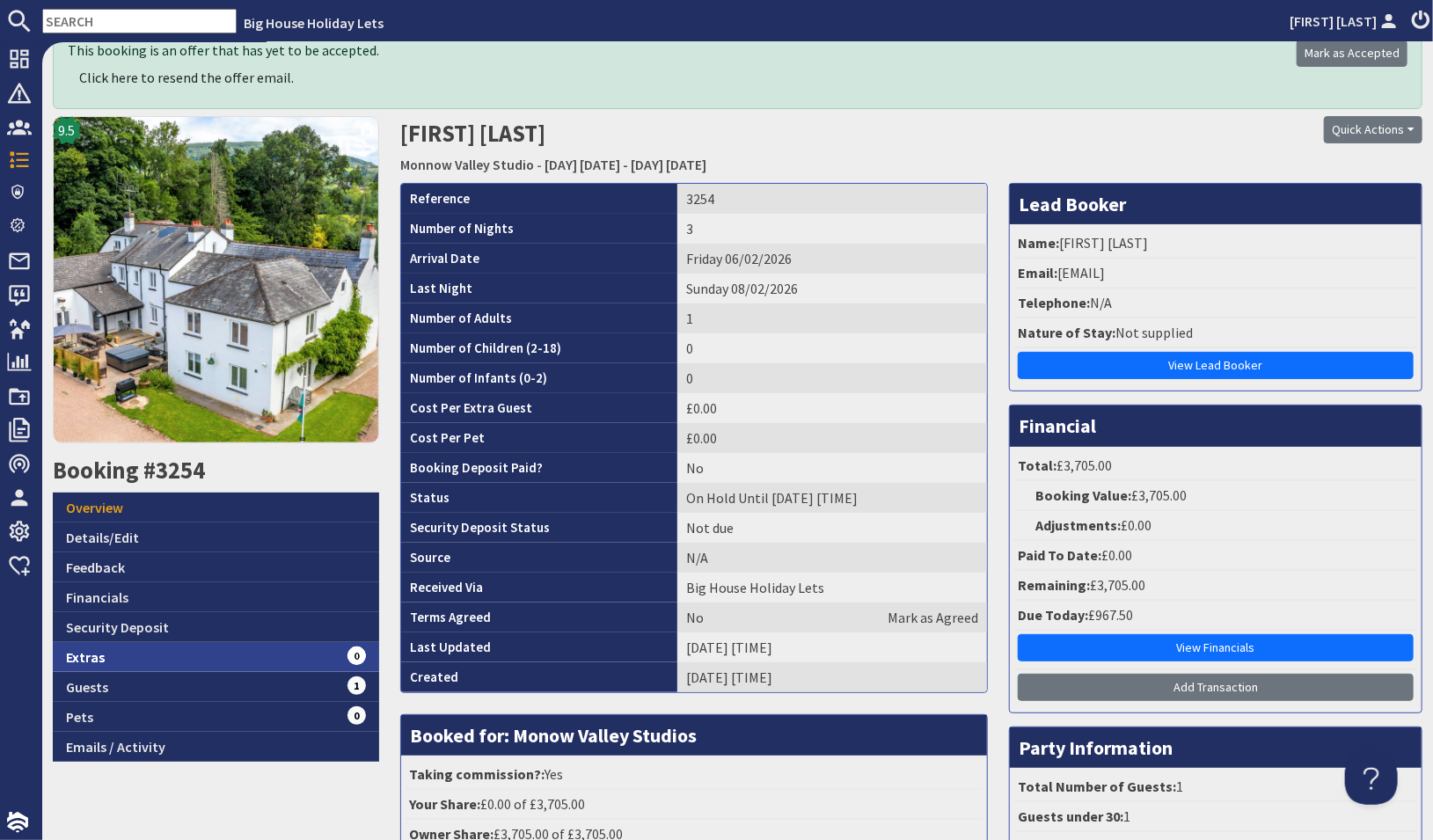click on "Extras
0" at bounding box center [216, 657] 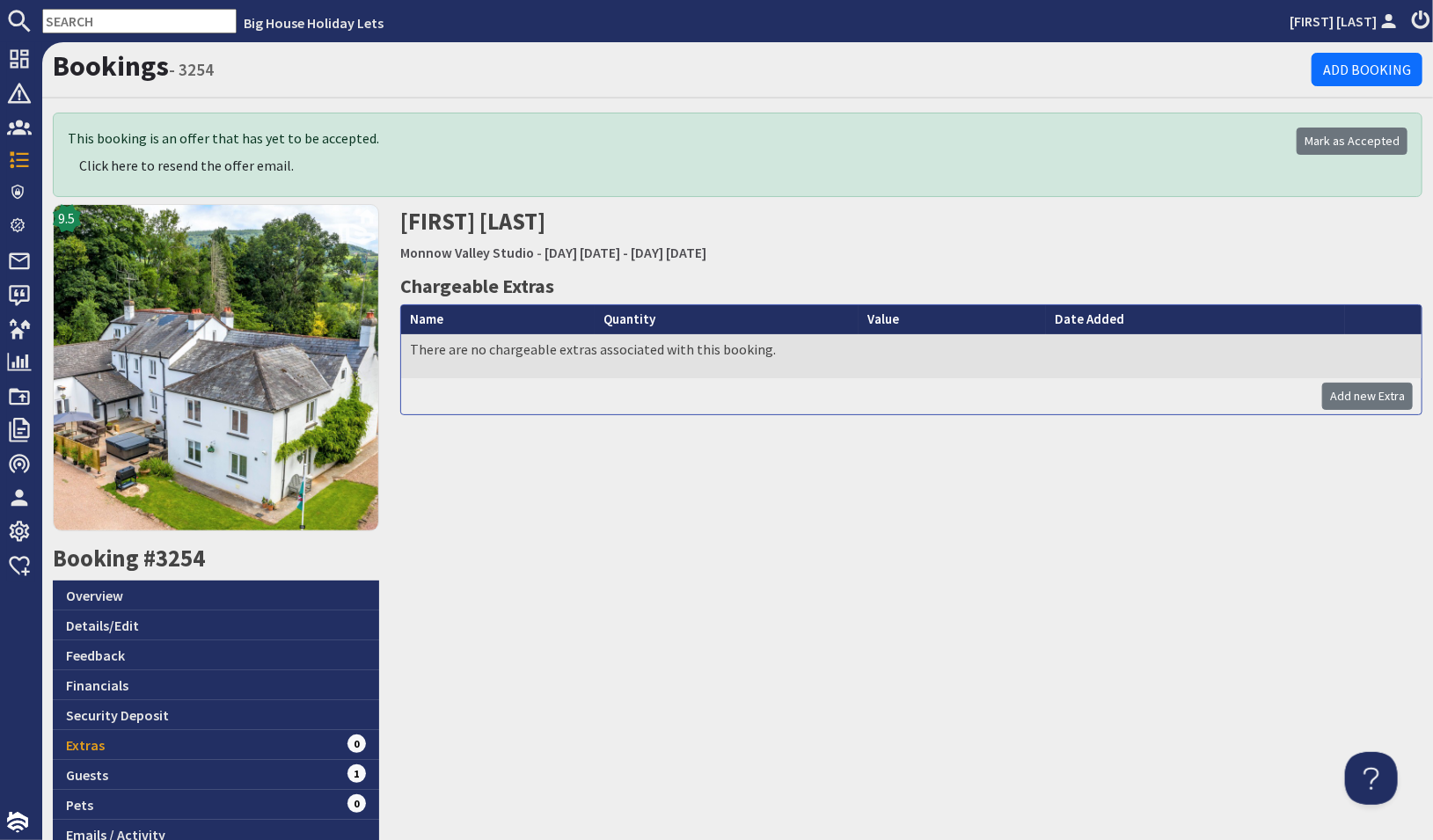 scroll, scrollTop: 0, scrollLeft: 0, axis: both 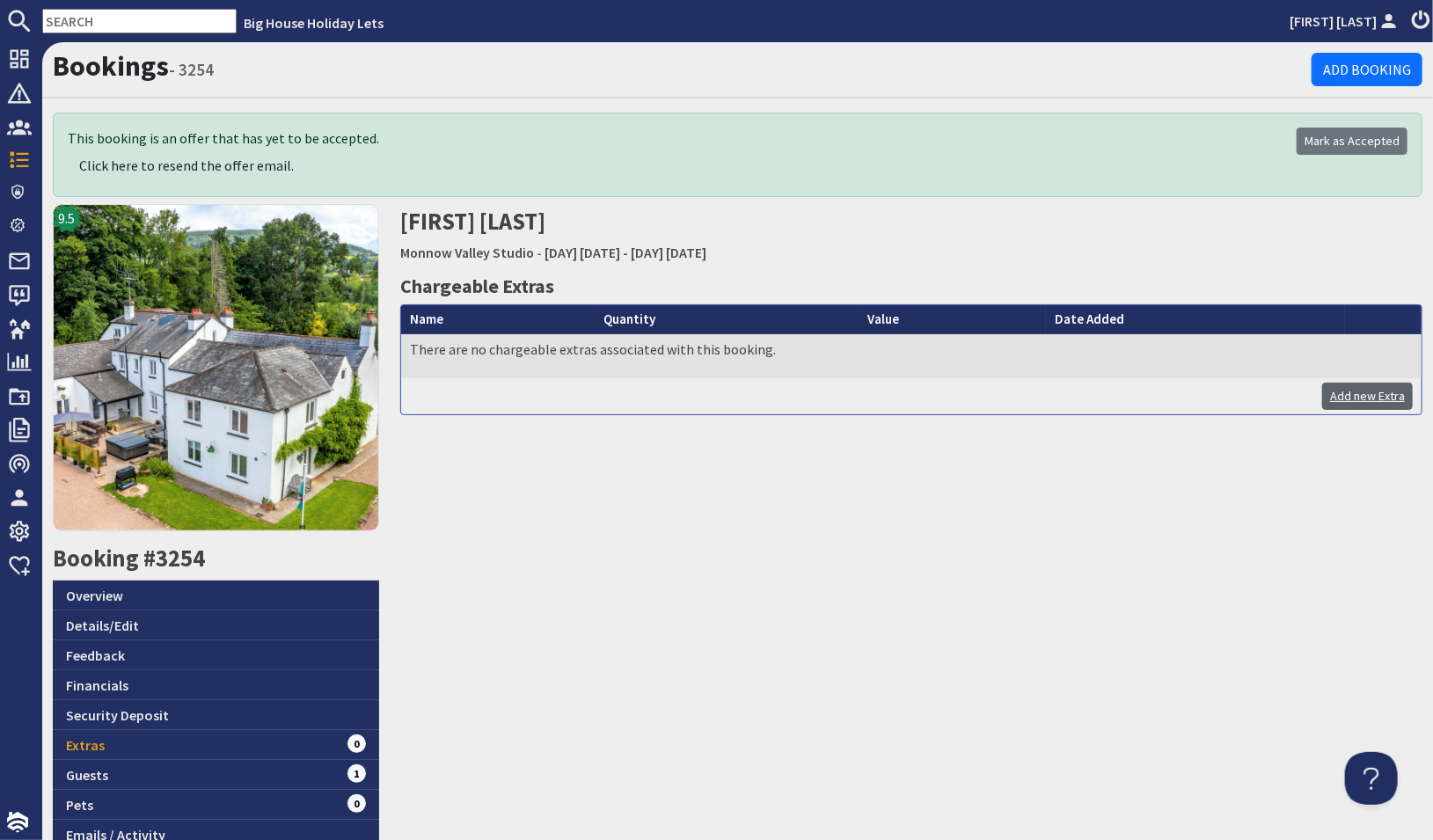 click on "Add new Extra" at bounding box center [1367, 396] 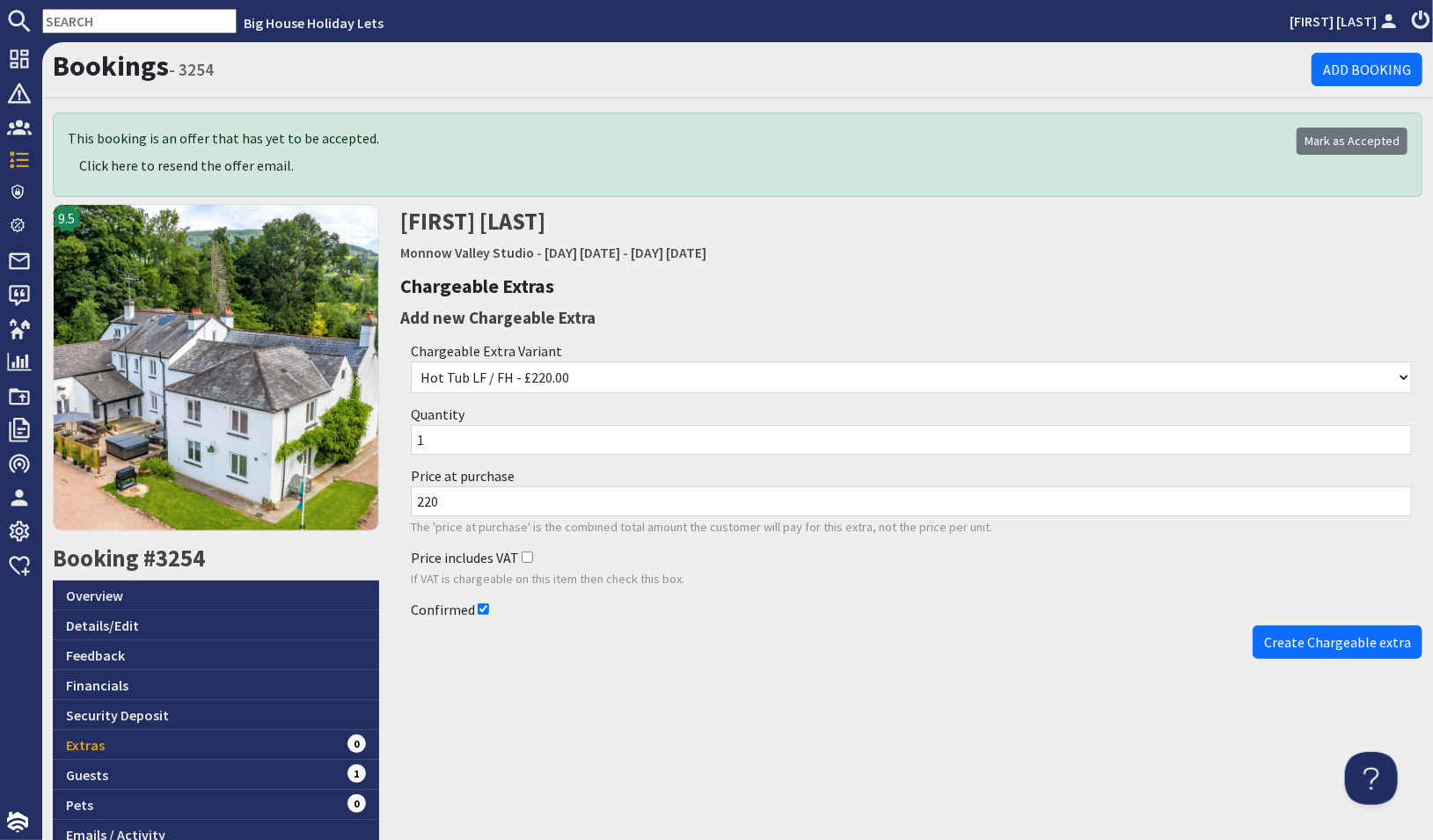 scroll, scrollTop: 0, scrollLeft: 0, axis: both 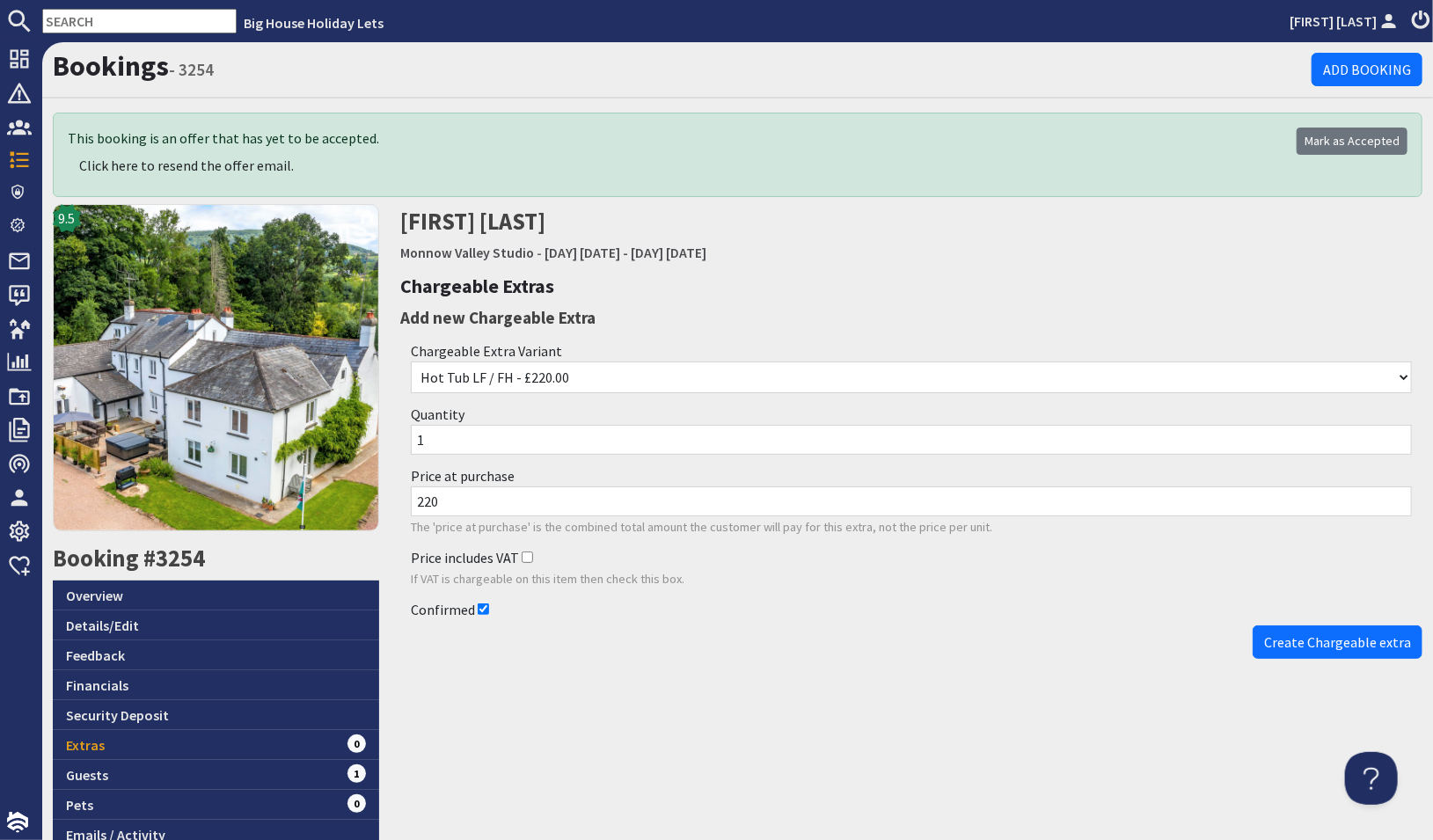 select on "428" 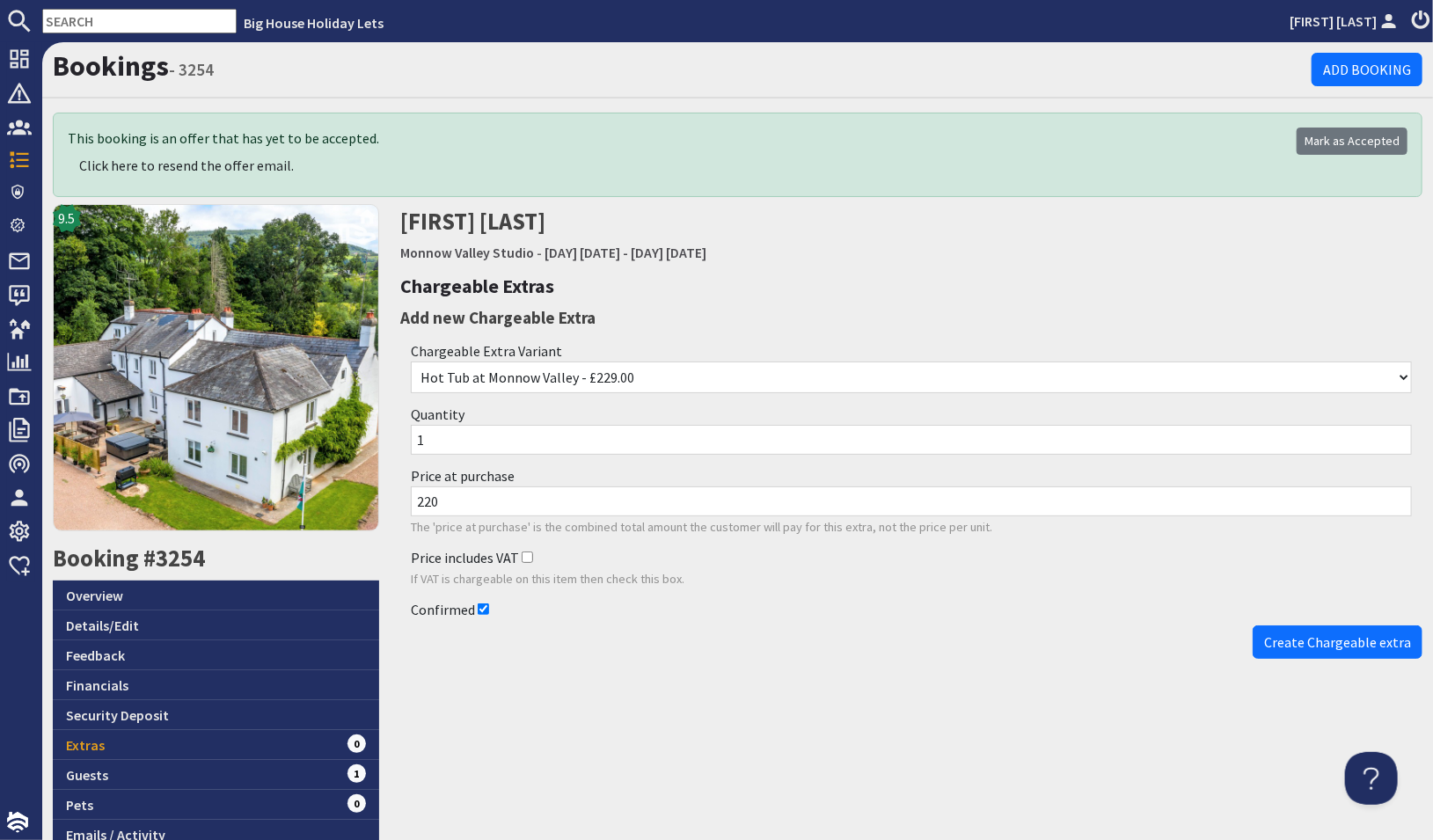 click on "Hot Tub  LF / FH - £220.00 Hot Tub at Monnow Valley  - £229.00 Hot Tub Hire  - £300.00 Hot Tub AH - £175.00 Soft play in a Box - Standard Package - £110.00
Soft Play in a Box - Bundle Package - £130.00" at bounding box center (911, 377) 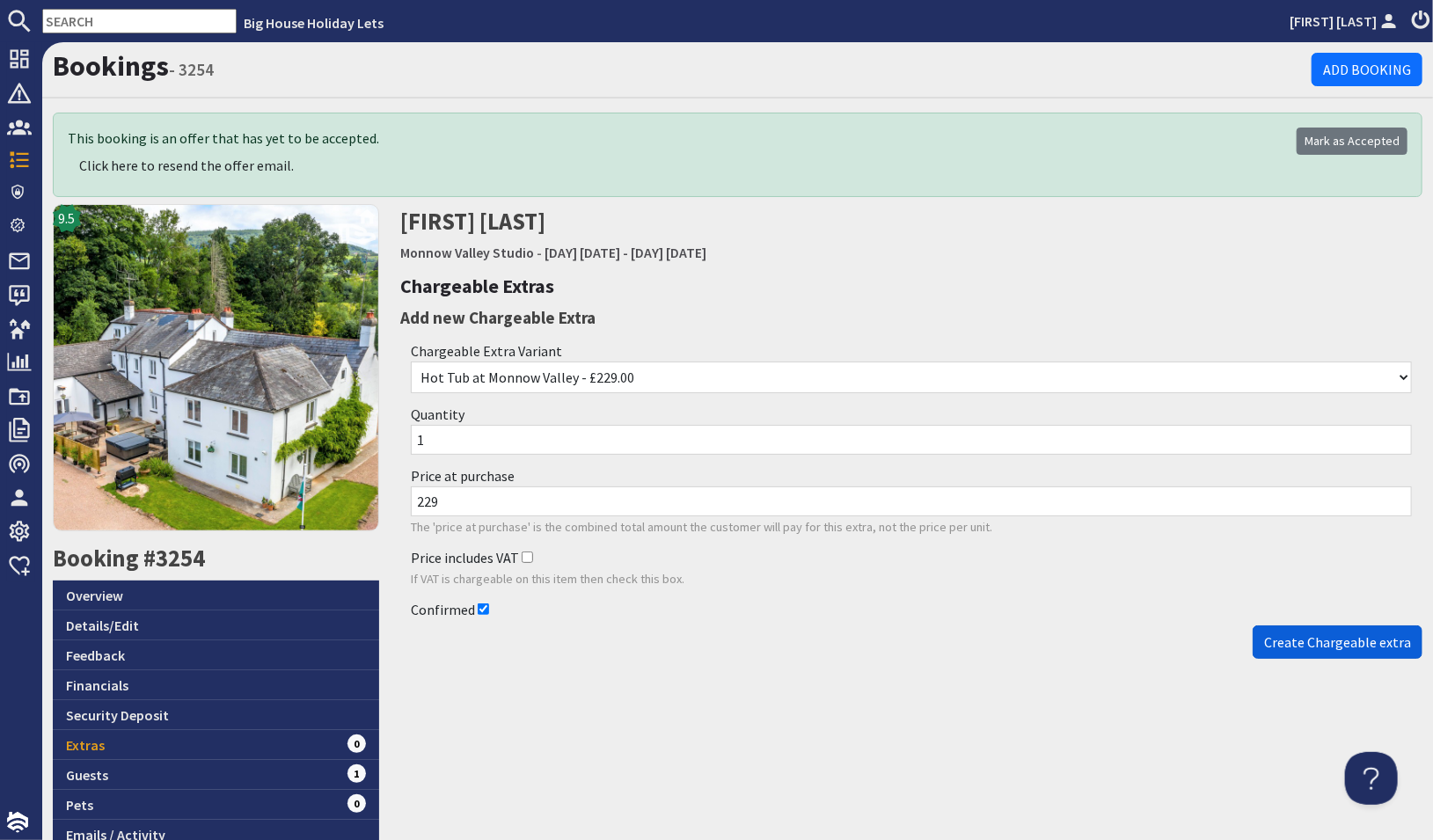click on "Create Chargeable extra" at bounding box center (1337, 642) 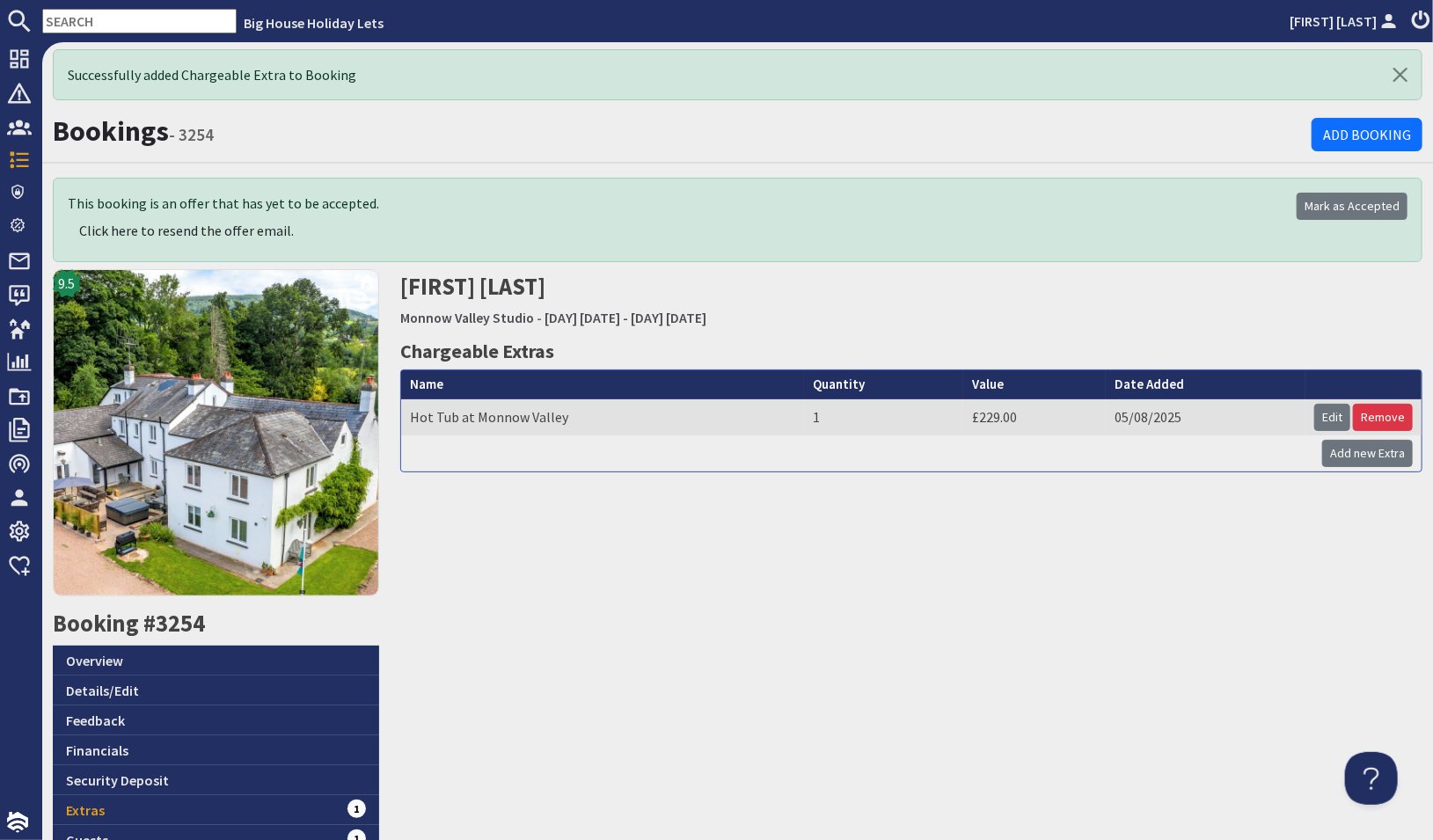 scroll, scrollTop: 0, scrollLeft: 0, axis: both 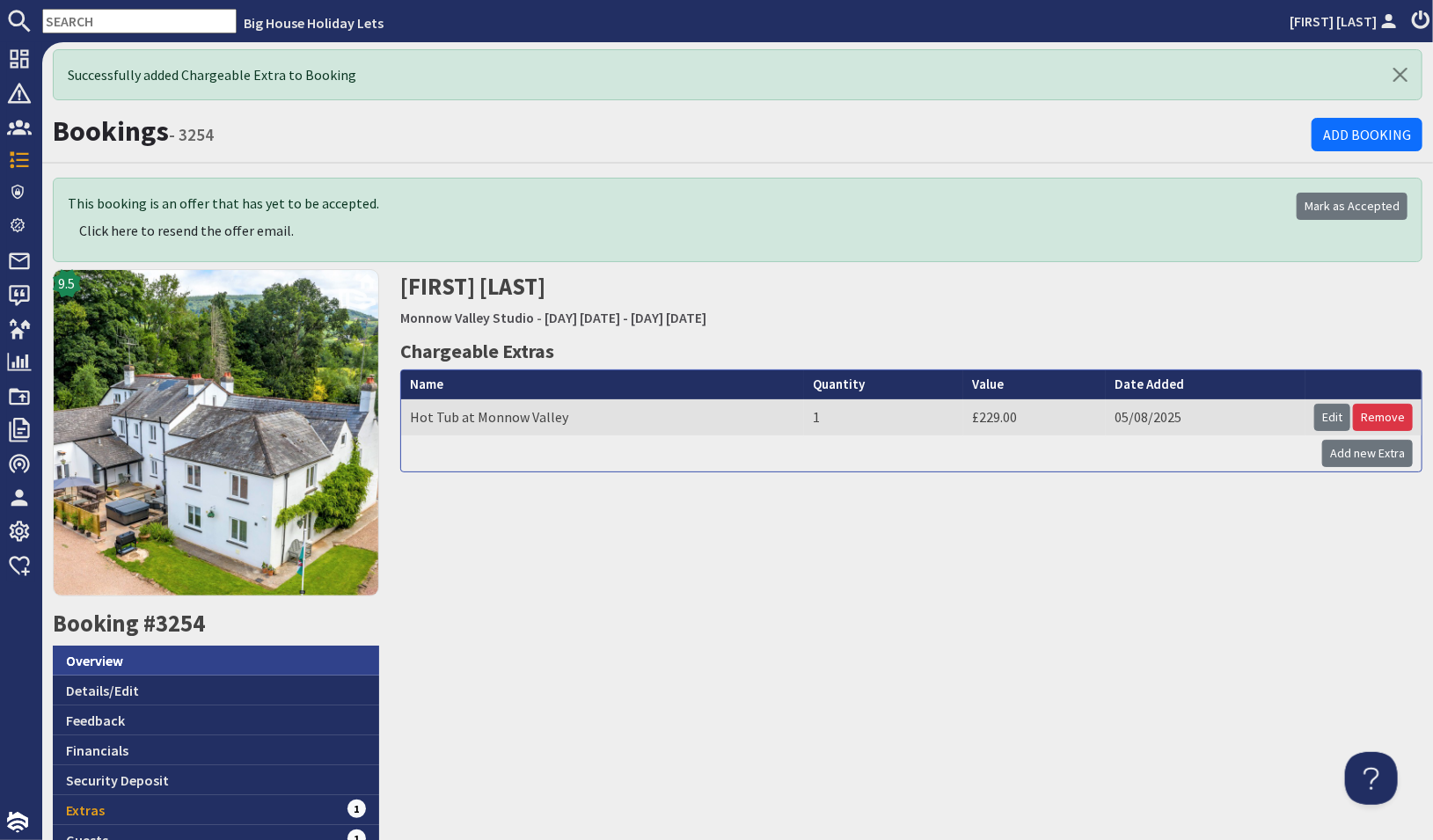 click on "Overview" at bounding box center (216, 661) 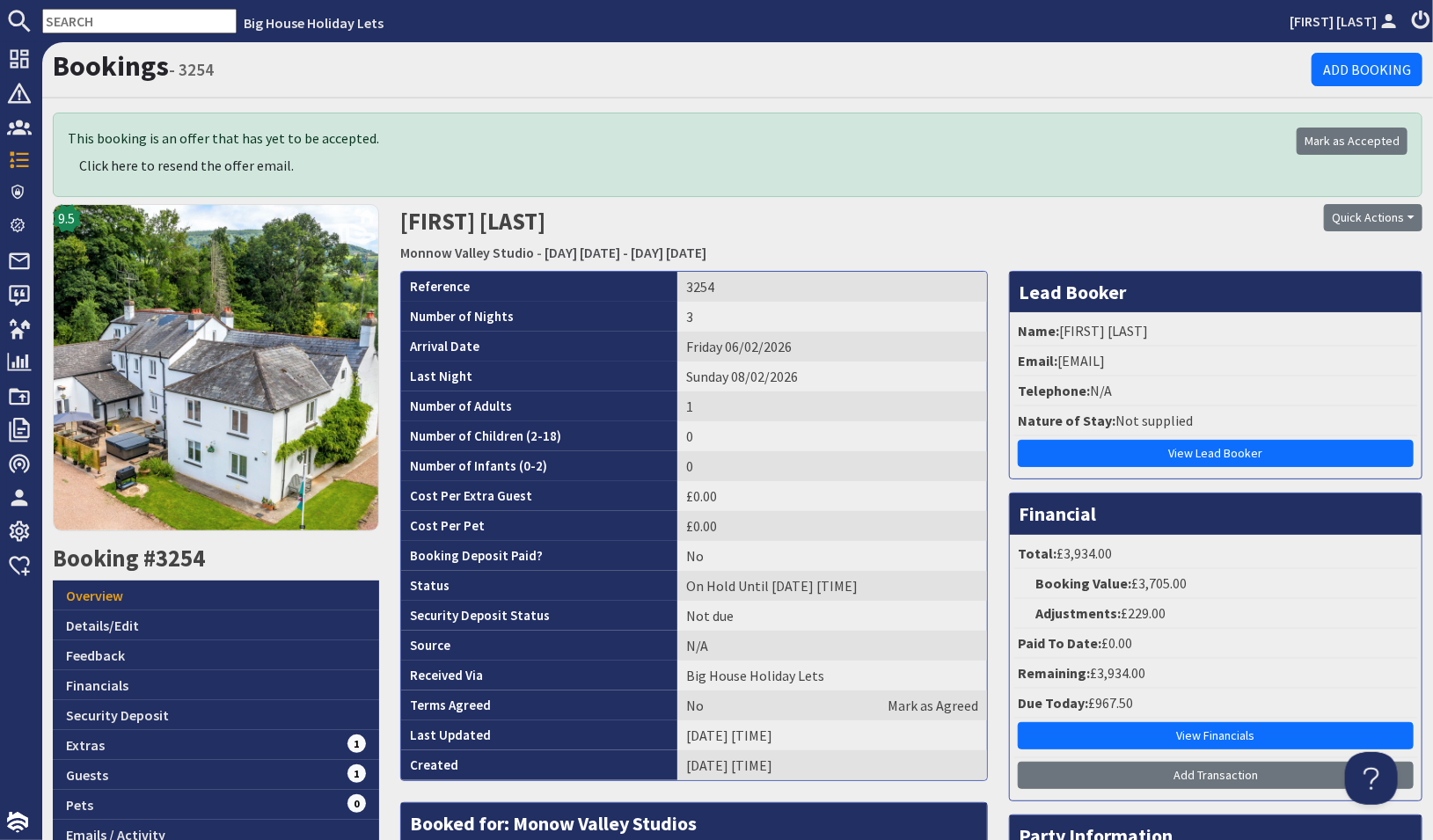 scroll, scrollTop: 0, scrollLeft: 0, axis: both 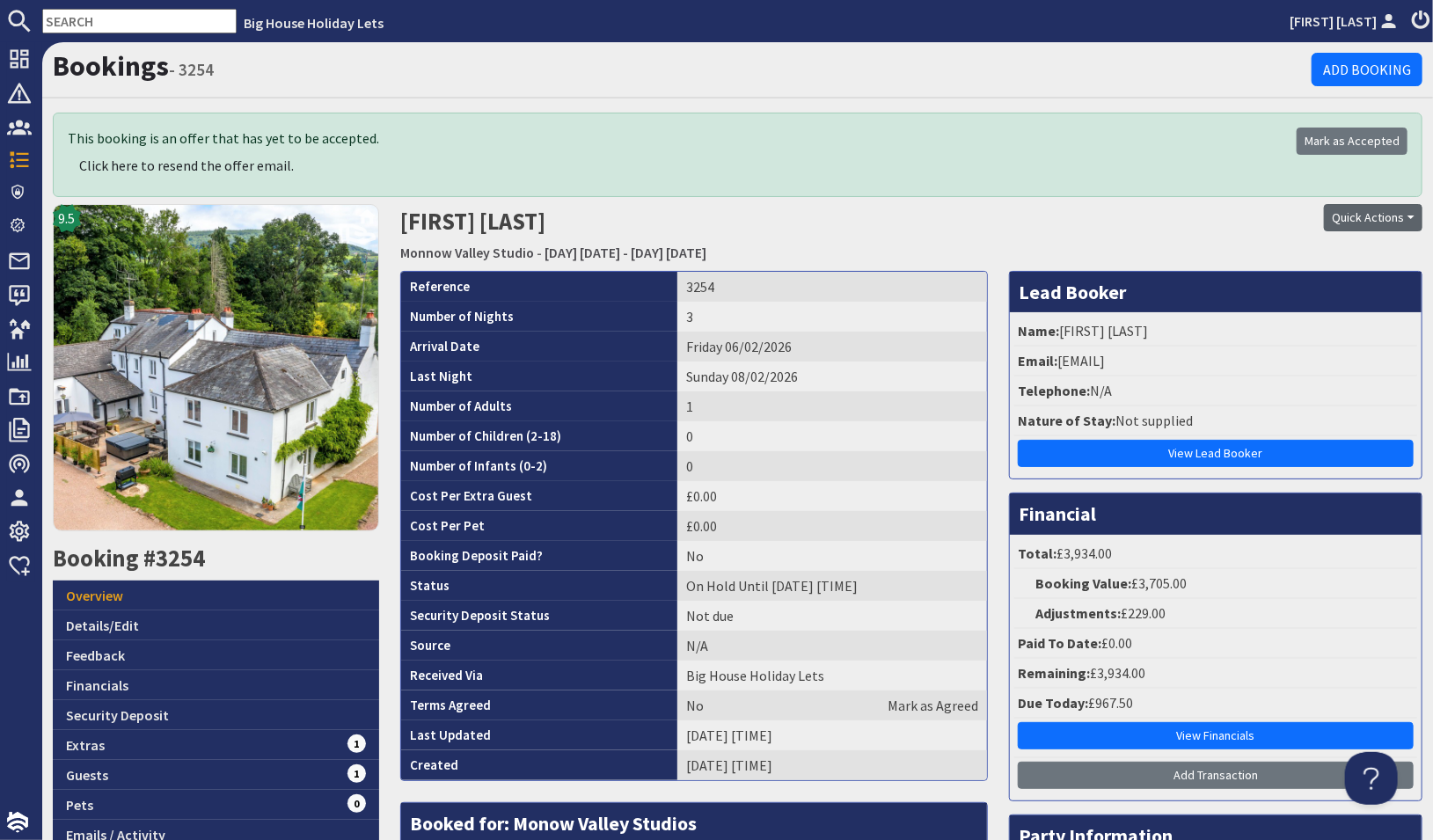 click on "Quick Actions" at bounding box center [1373, 217] 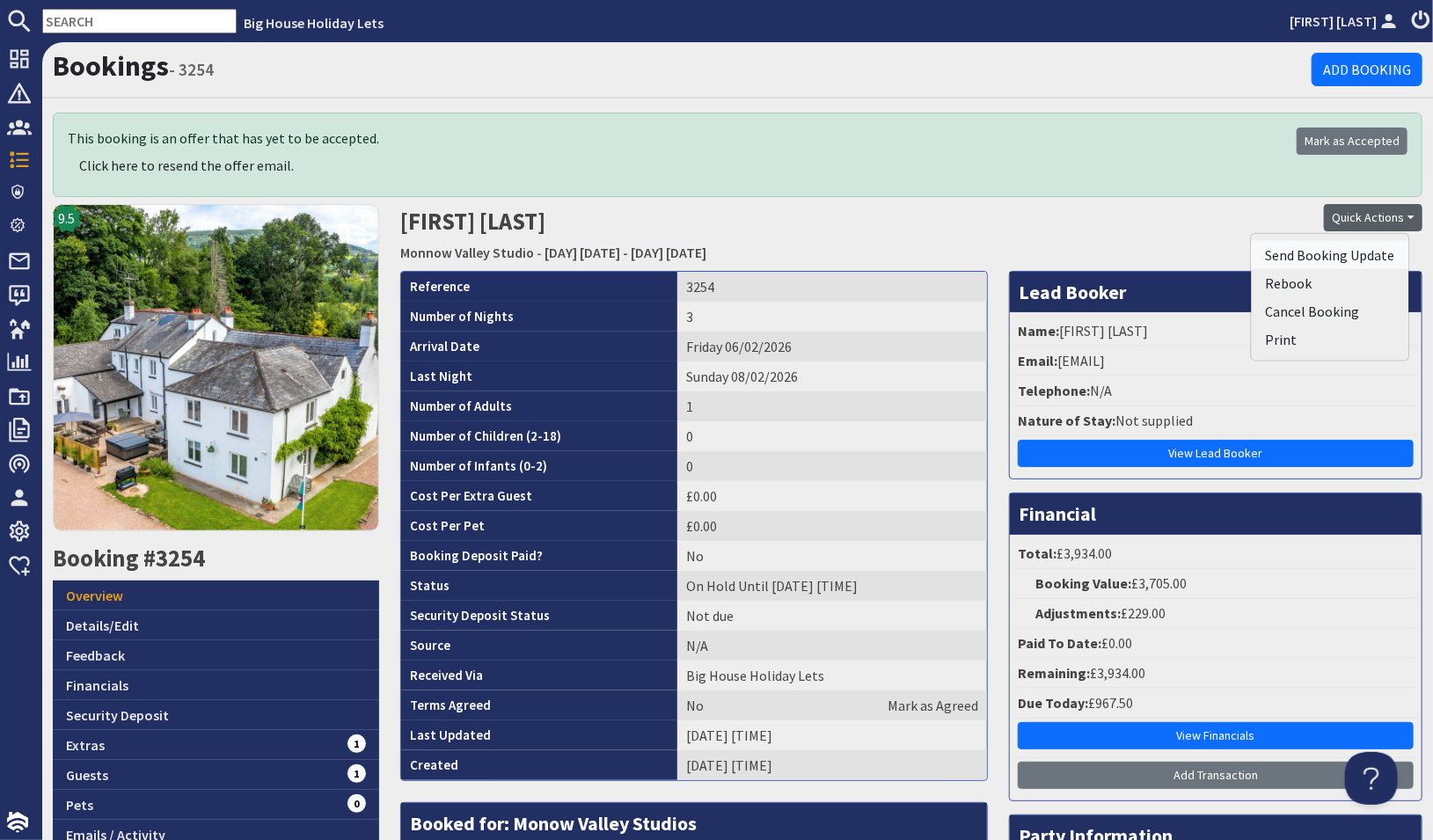 click on "Send Booking Update" at bounding box center [1330, 255] 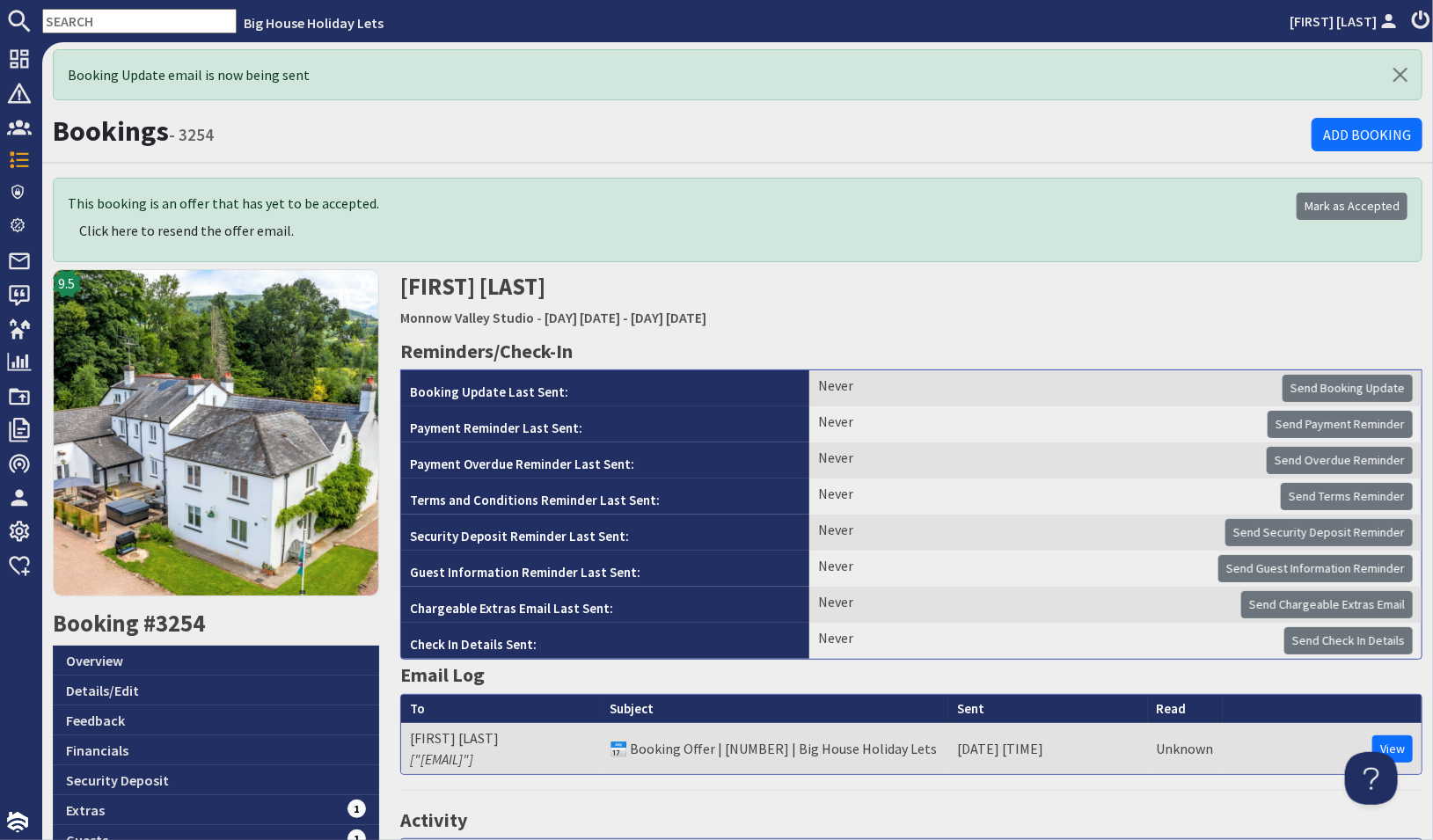 scroll, scrollTop: 0, scrollLeft: 0, axis: both 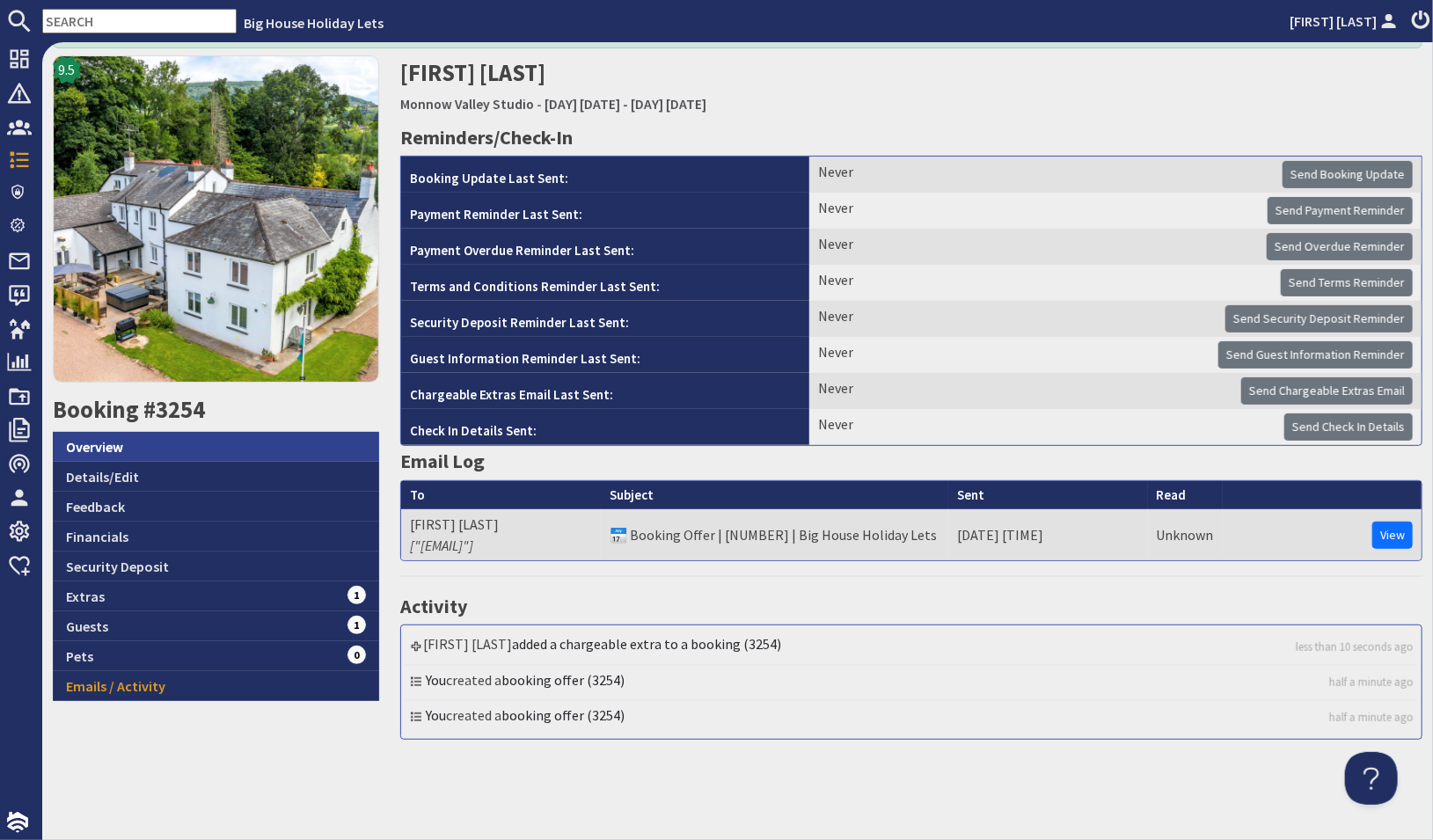 click on "Overview" at bounding box center (216, 447) 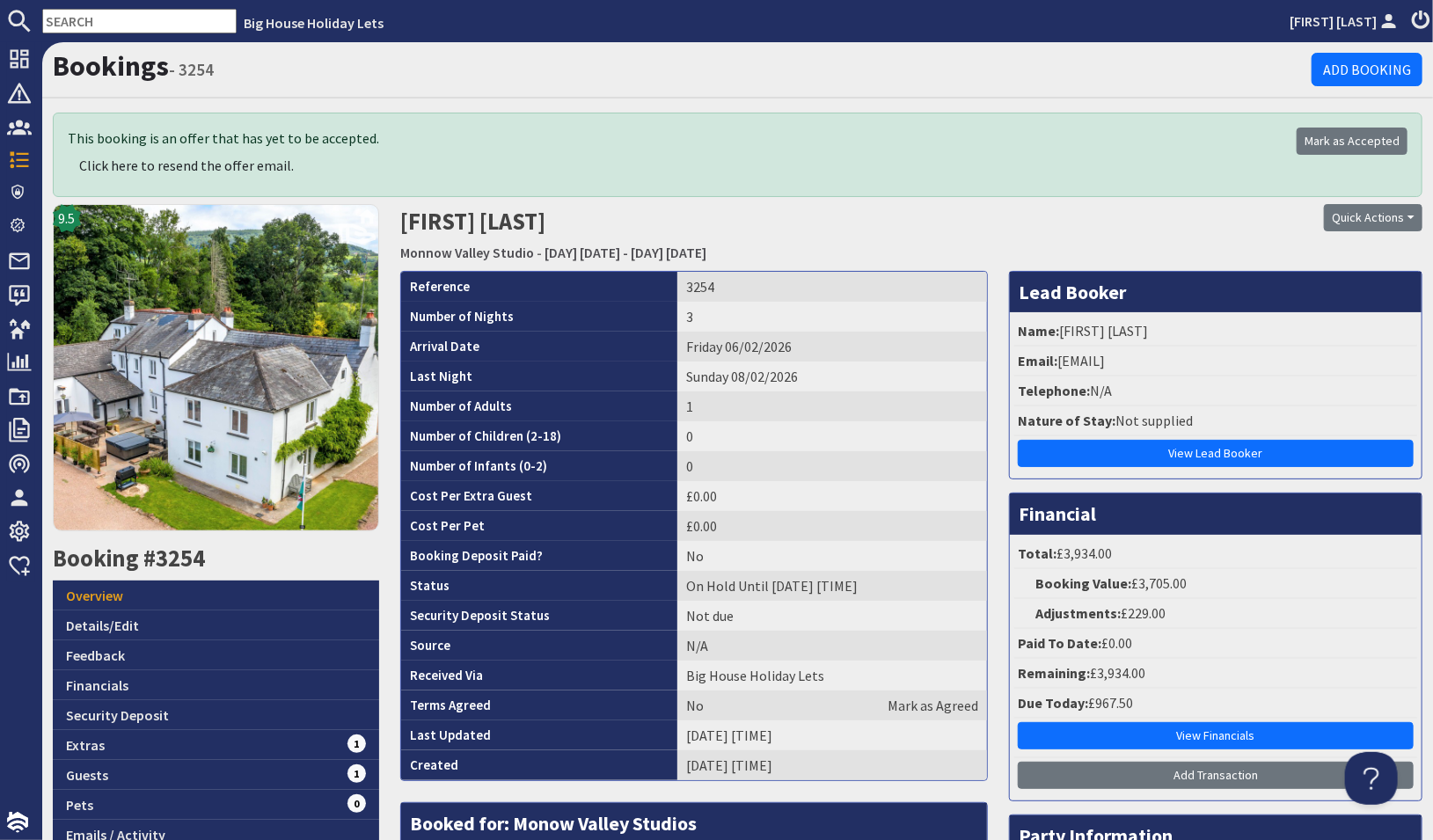 scroll, scrollTop: 0, scrollLeft: 0, axis: both 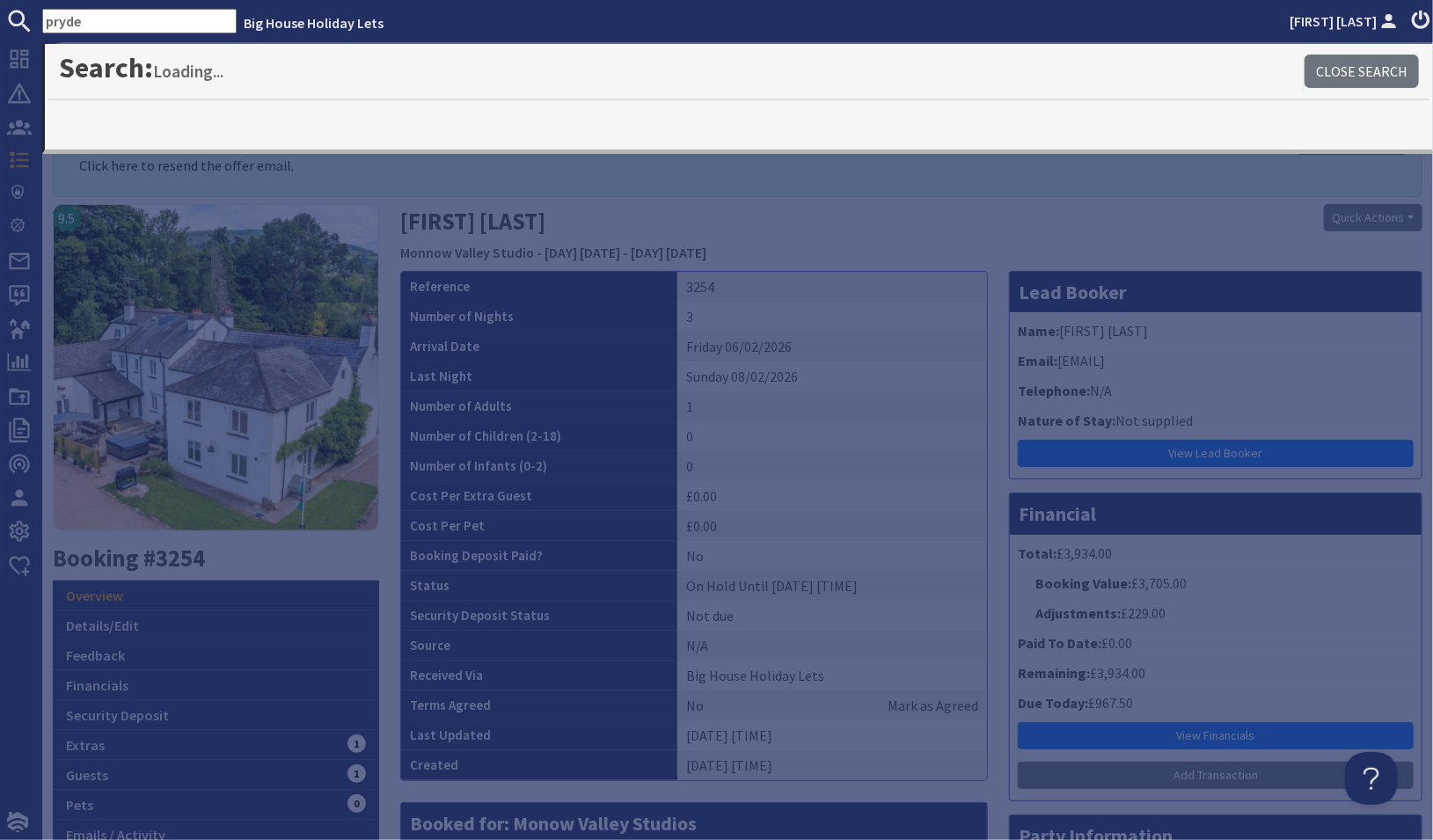 type on "pryde" 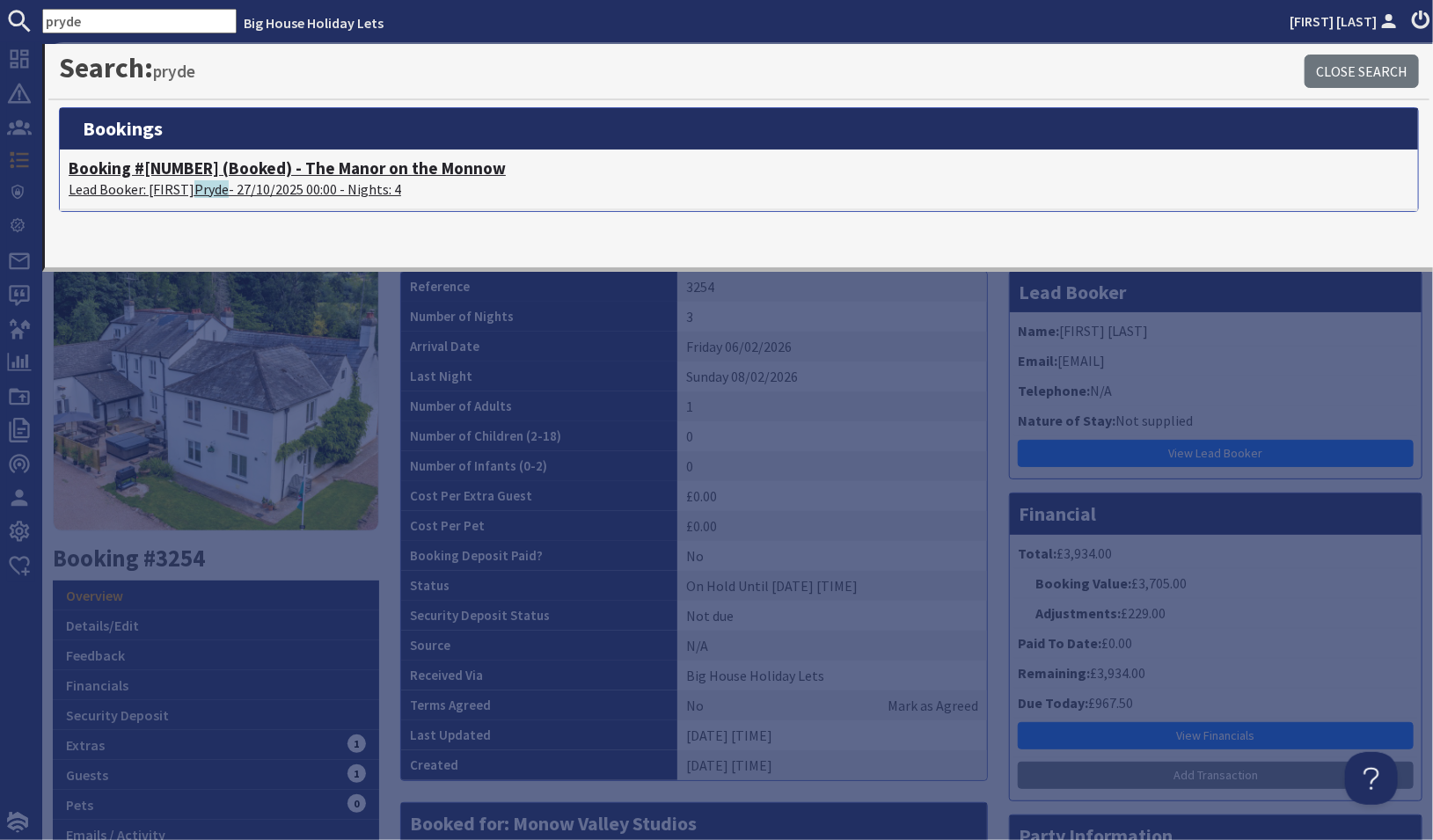 click on "Lead Booker: [FIRST] [LAST]  - [DATE] [TIME] - Nights: 4" at bounding box center [739, 189] 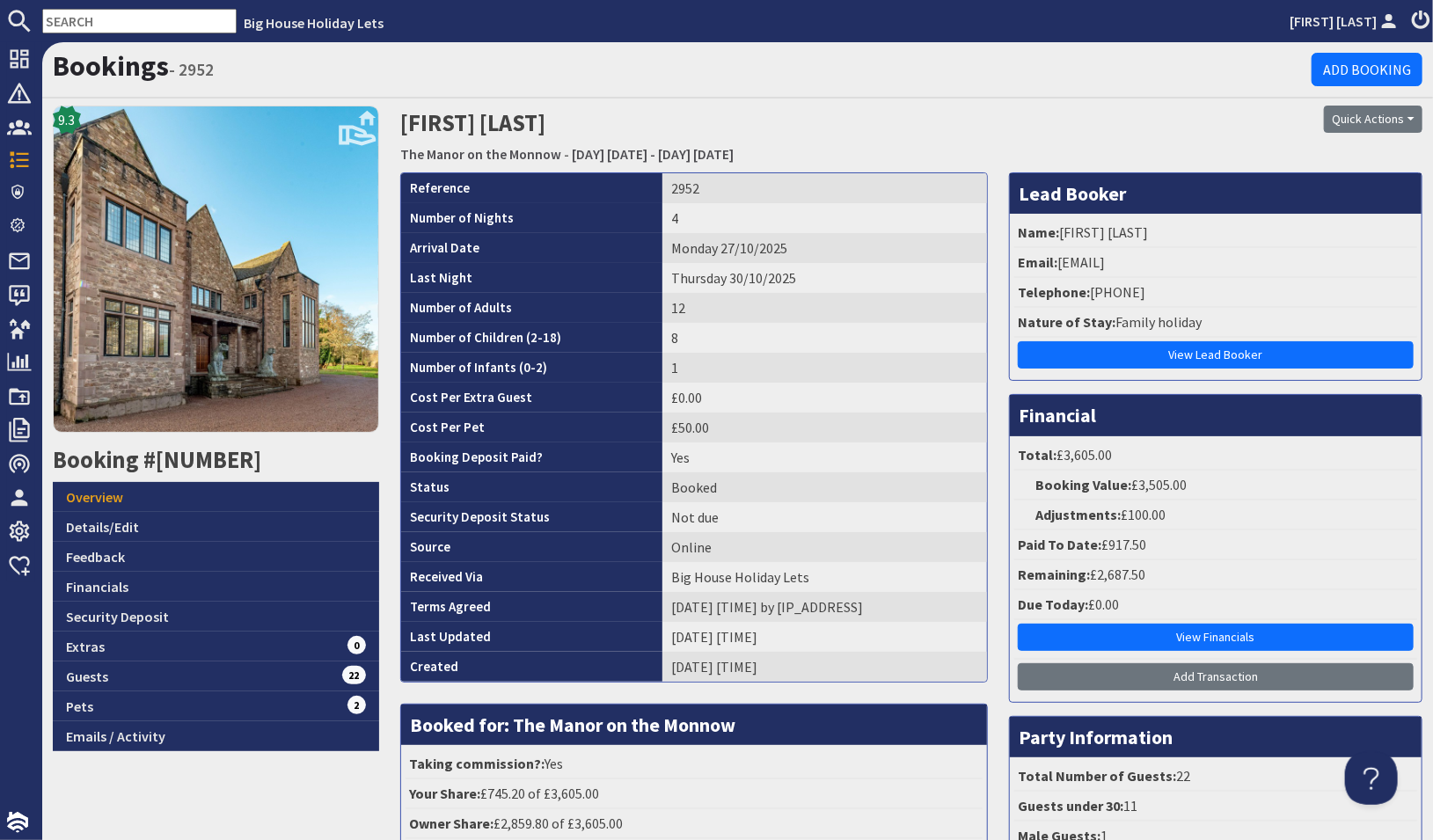 scroll, scrollTop: 0, scrollLeft: 0, axis: both 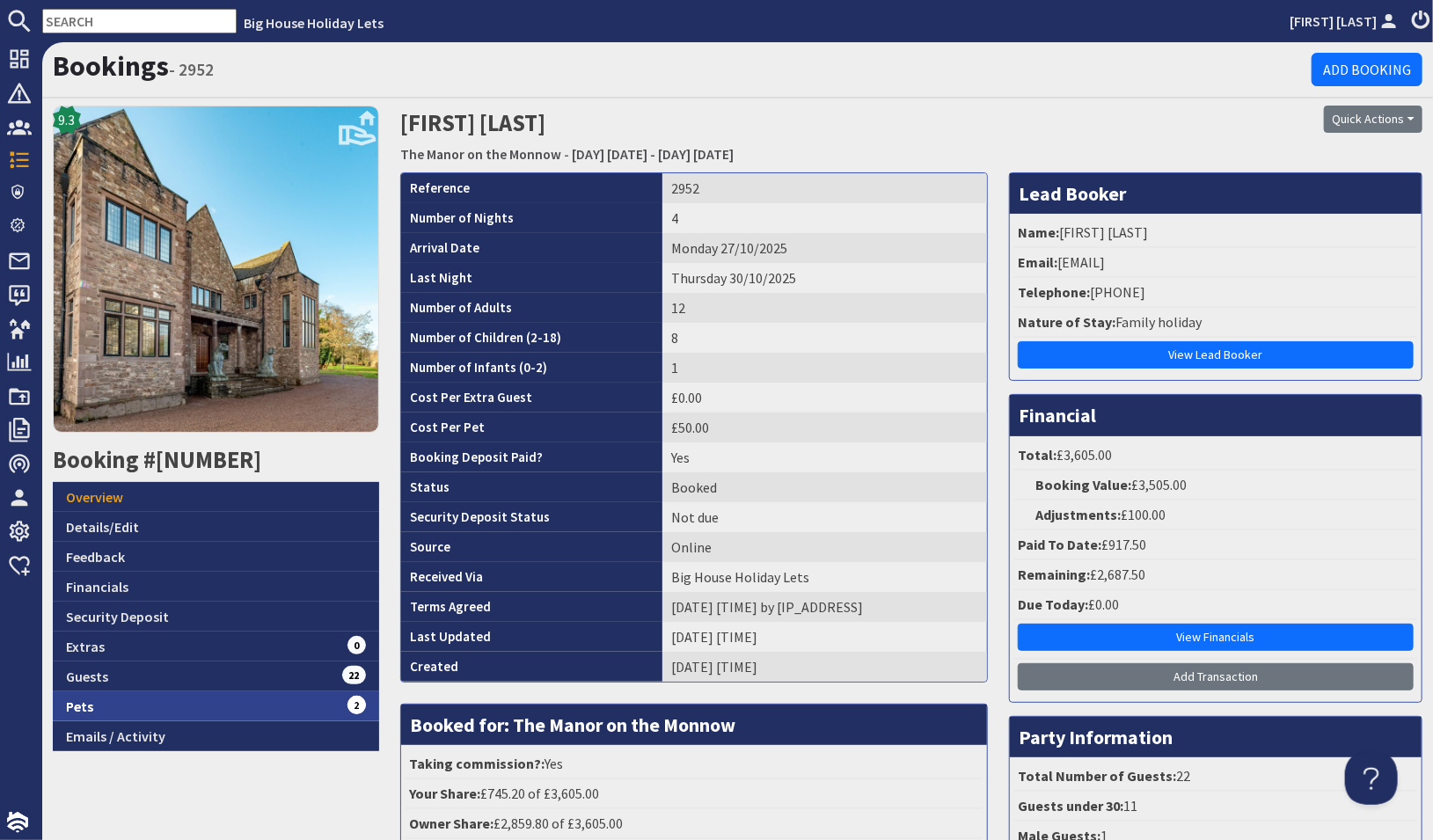 click on "Pets
2" at bounding box center (216, 706) 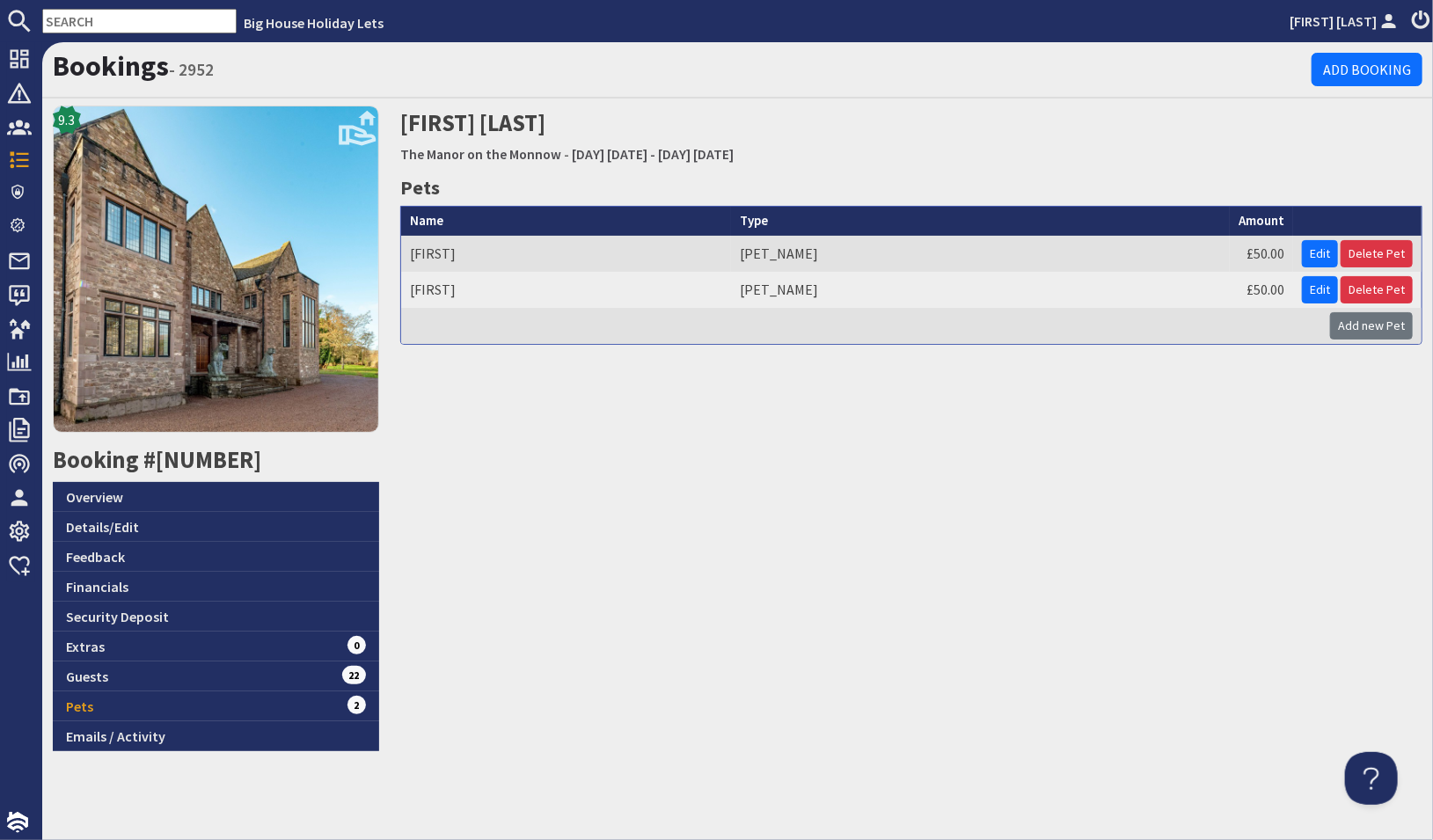scroll, scrollTop: 0, scrollLeft: 0, axis: both 